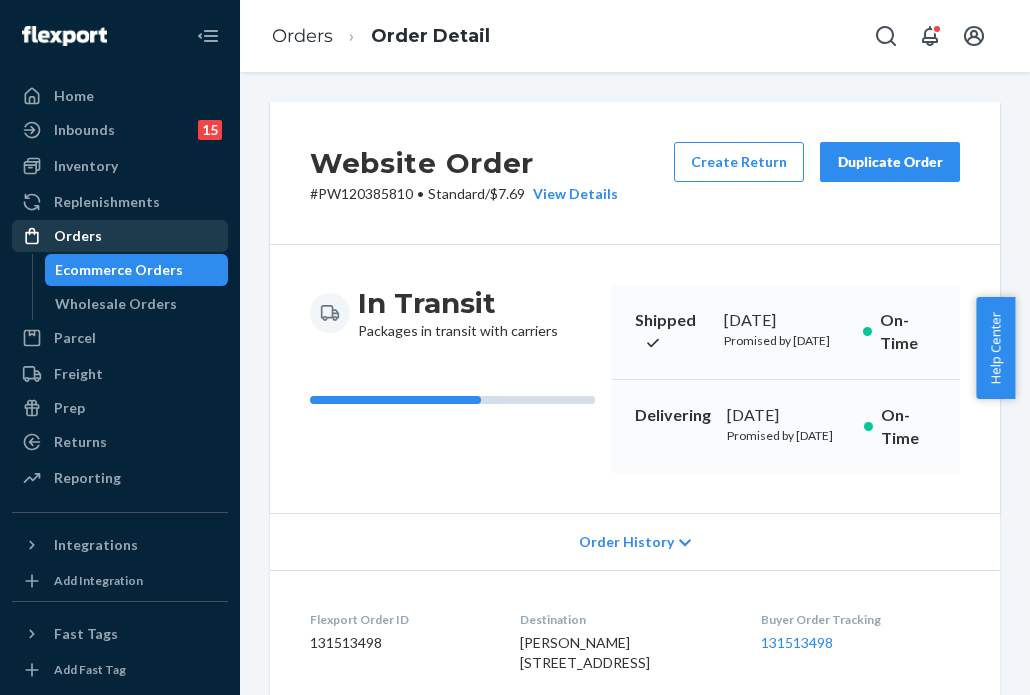scroll, scrollTop: 0, scrollLeft: 0, axis: both 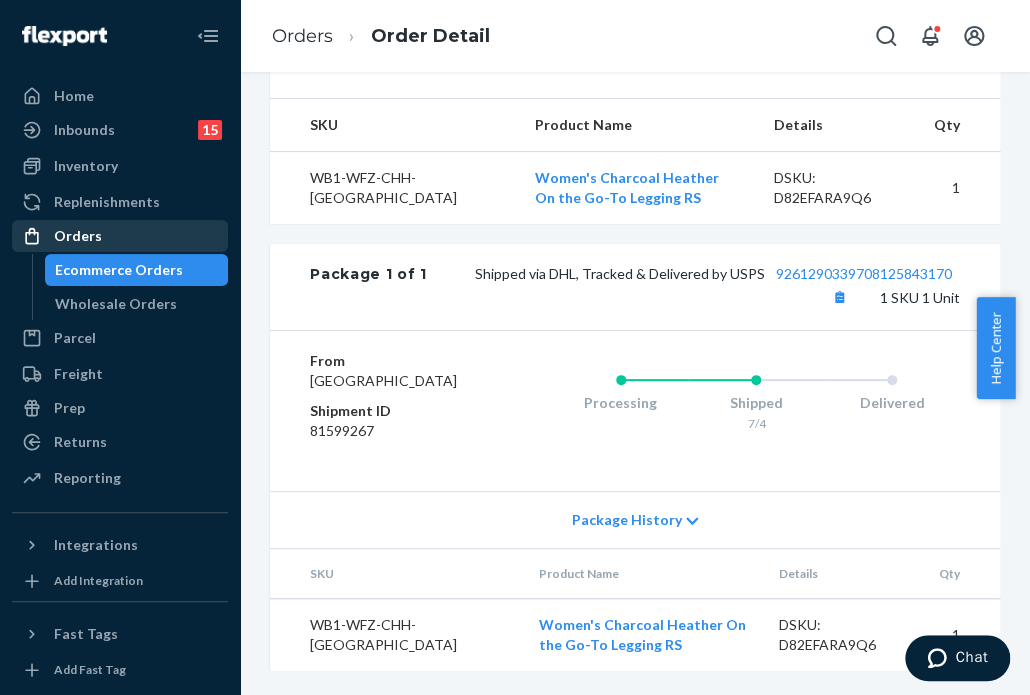 click on "Orders" at bounding box center [120, 236] 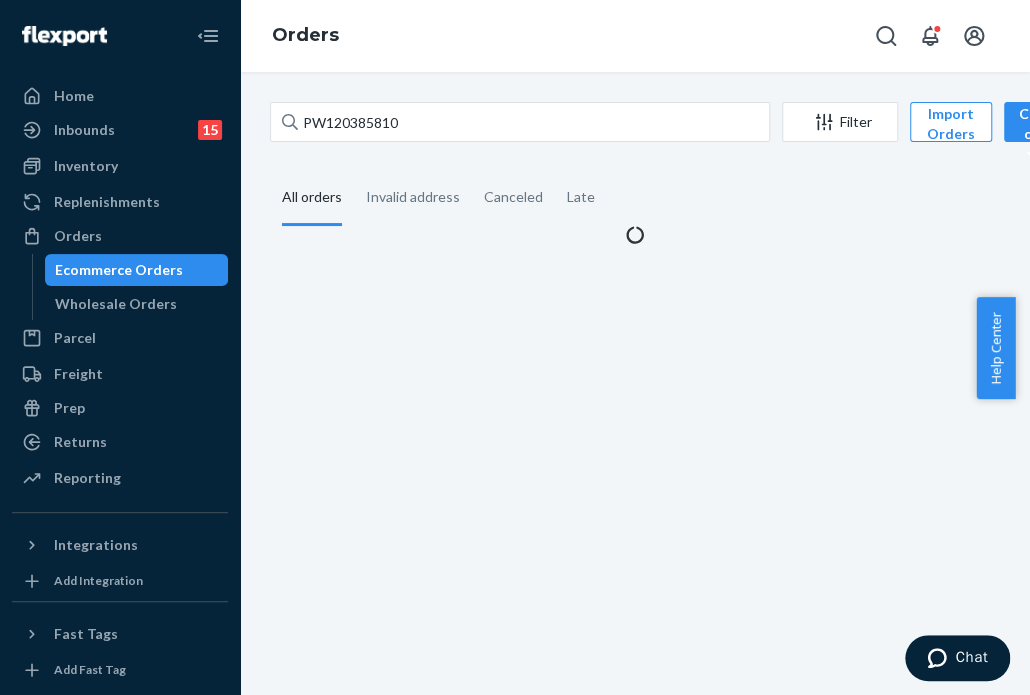 scroll, scrollTop: 0, scrollLeft: 0, axis: both 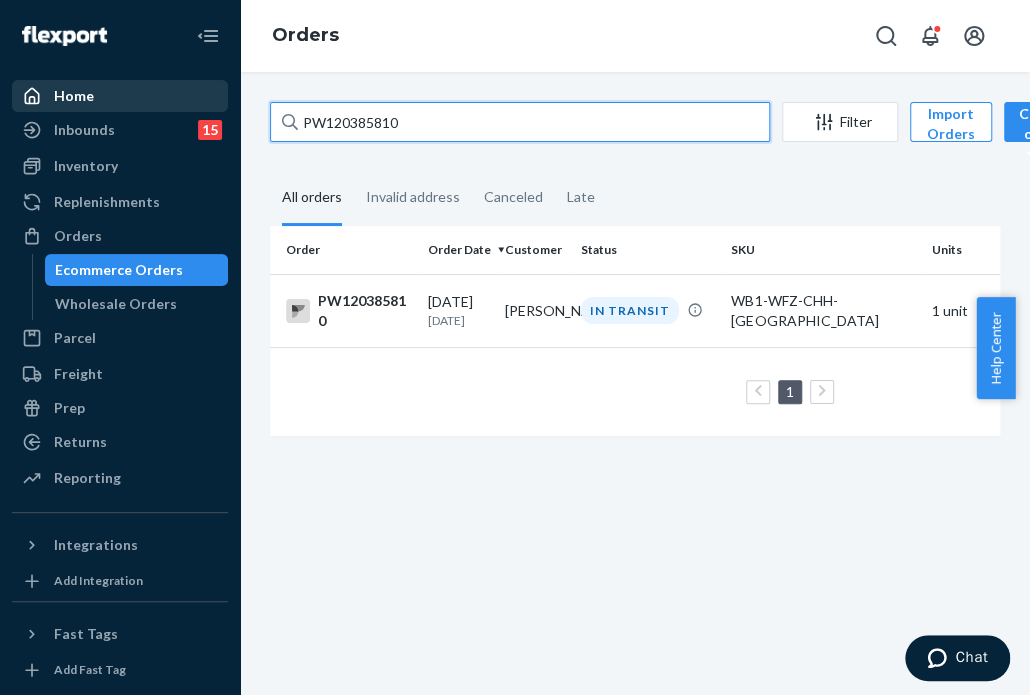 drag, startPoint x: 438, startPoint y: 132, endPoint x: 106, endPoint y: 81, distance: 335.89432 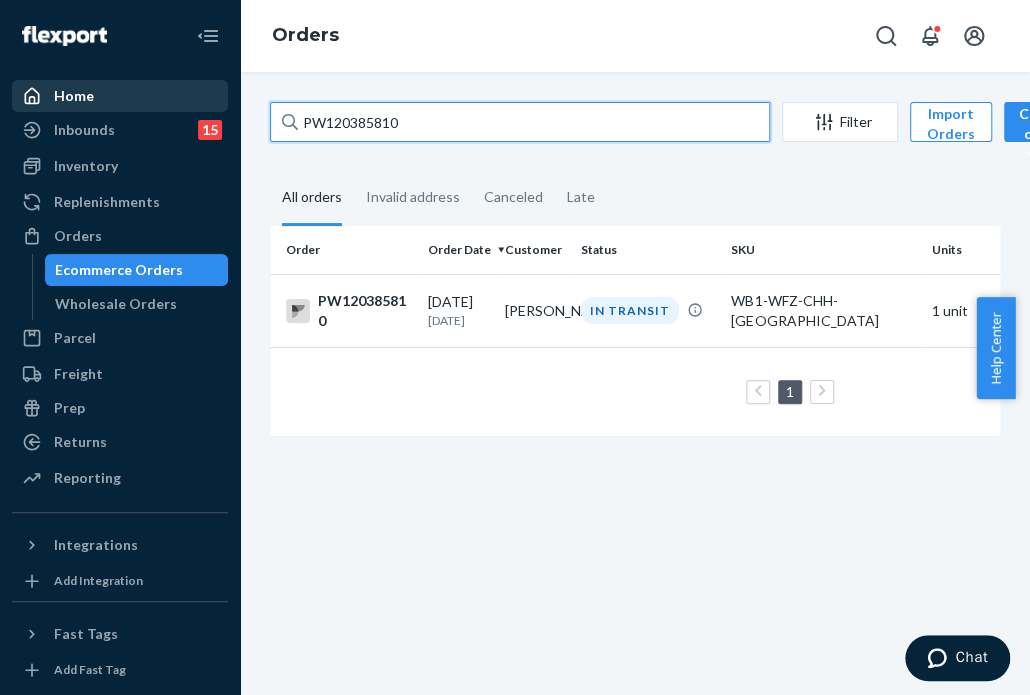 click on "Home Inbounds 15 Shipping Plans Problems 15 Inventory Products Branded Packaging Replenishments Orders Ecommerce Orders Wholesale Orders Parcel Parcel orders Integrations Freight Prep Returns All Returns Settings Packages Reporting Reports Analytics Integrations Add Integration Fast Tags Add Fast Tag Settings Talk to Support Help Center Give Feedback Orders PW120385810 Filter Import Orders Create order Ecommerce order Removal order All orders Invalid address Canceled Late Order Order Date Customer Status SKU Units Service Fee PW120385810 07/03/2025 7 days ago Jennifer Vukelich-Seltz IN TRANSIT WB1-WFZ-CHH-RS 1 unit Standard $7.69 1 25 results per page" at bounding box center (515, 347) 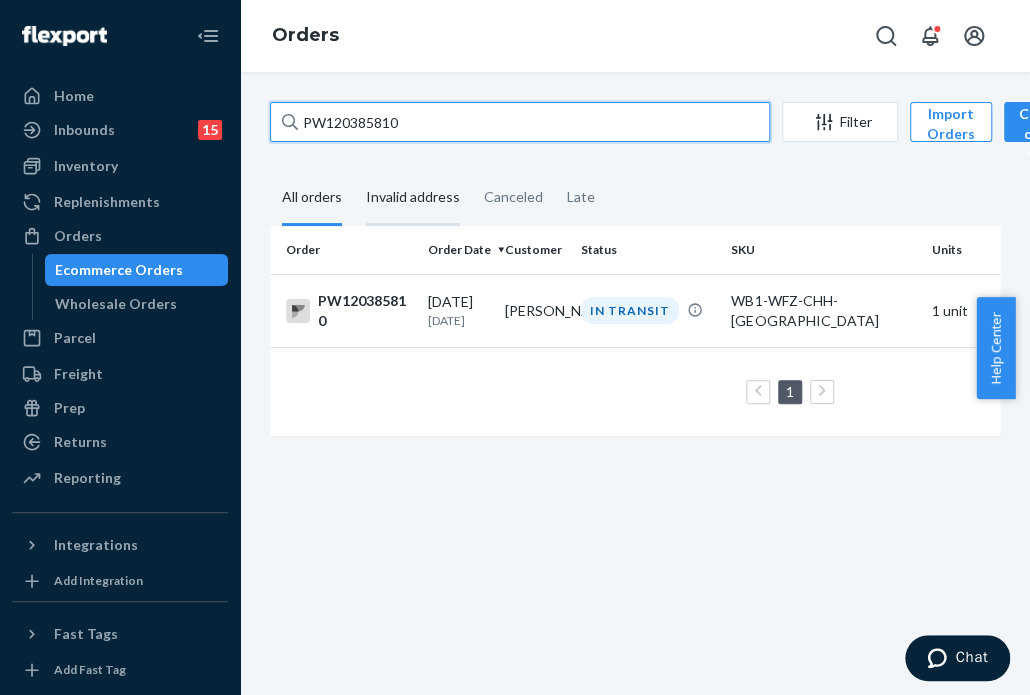 paste on "76692" 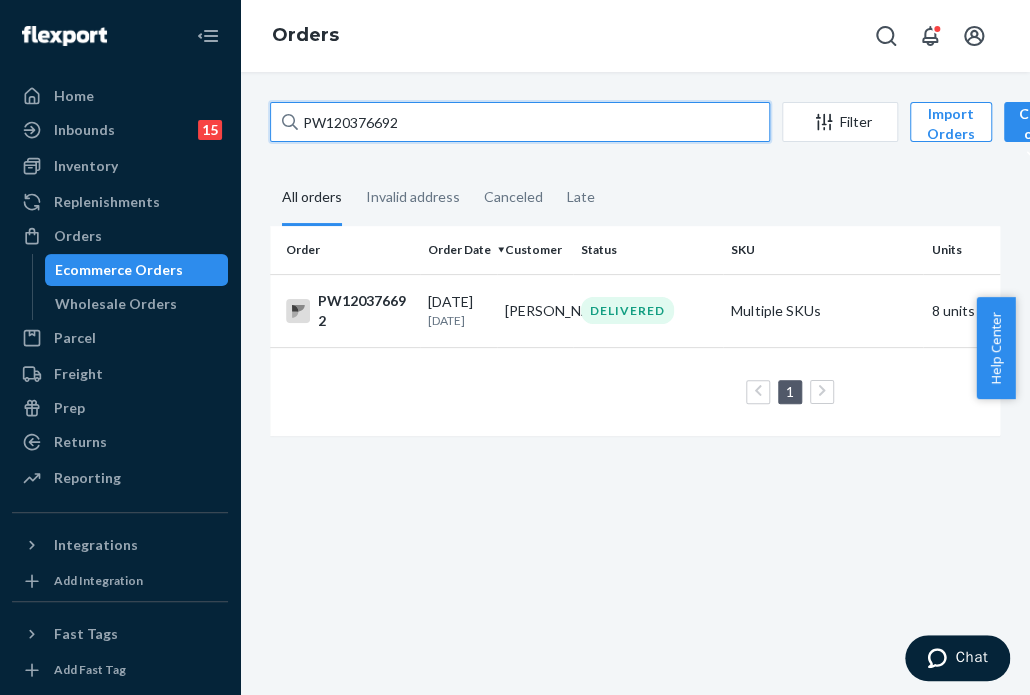 type on "PW120376692" 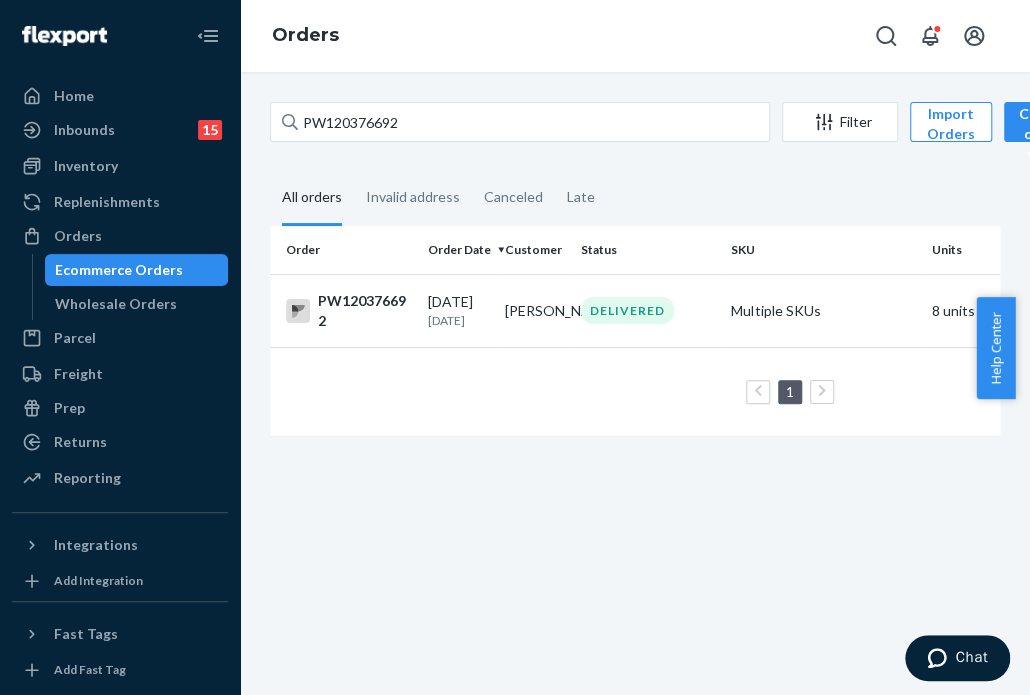 click on "Monica Lozano" at bounding box center (535, 310) 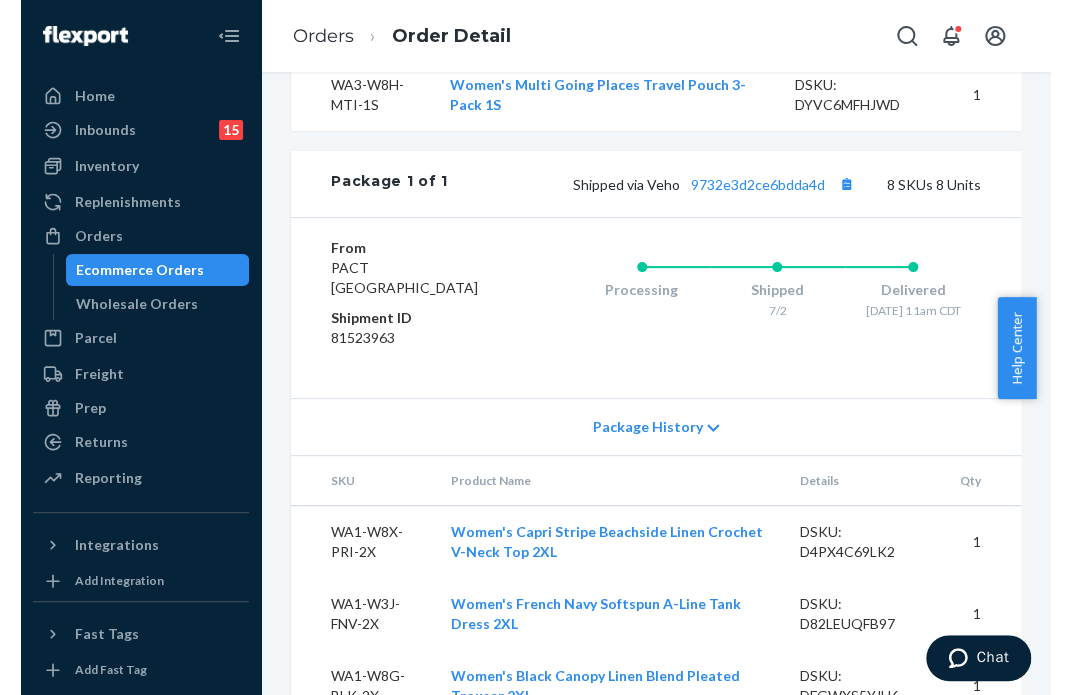 scroll, scrollTop: 1151, scrollLeft: 0, axis: vertical 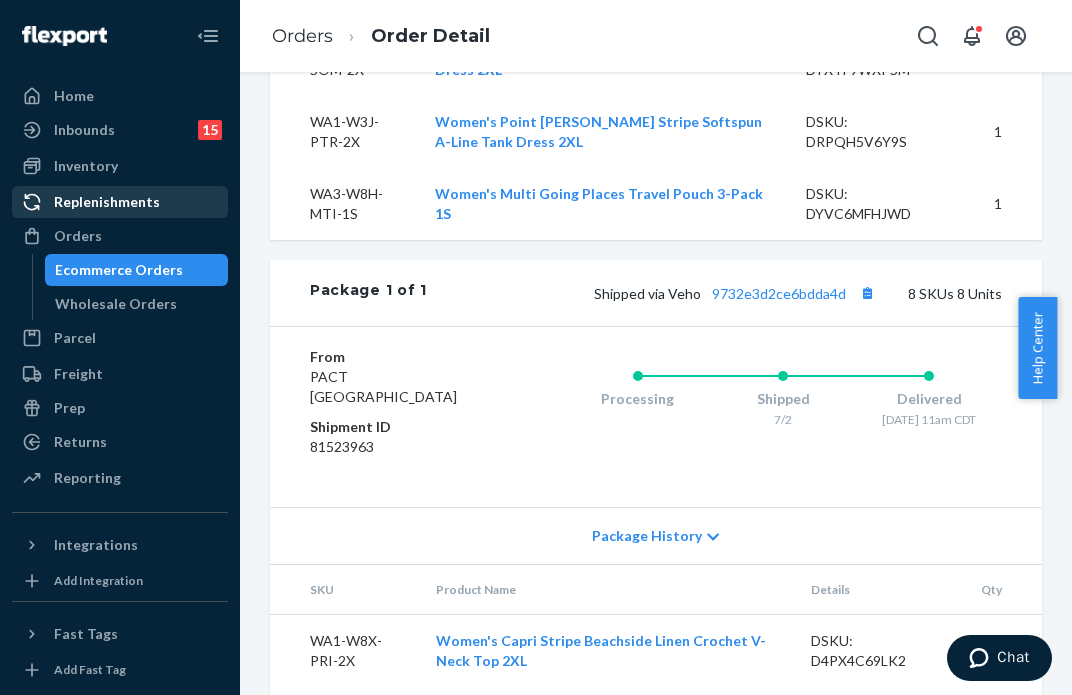 drag, startPoint x: 81, startPoint y: 249, endPoint x: 171, endPoint y: 211, distance: 97.6934 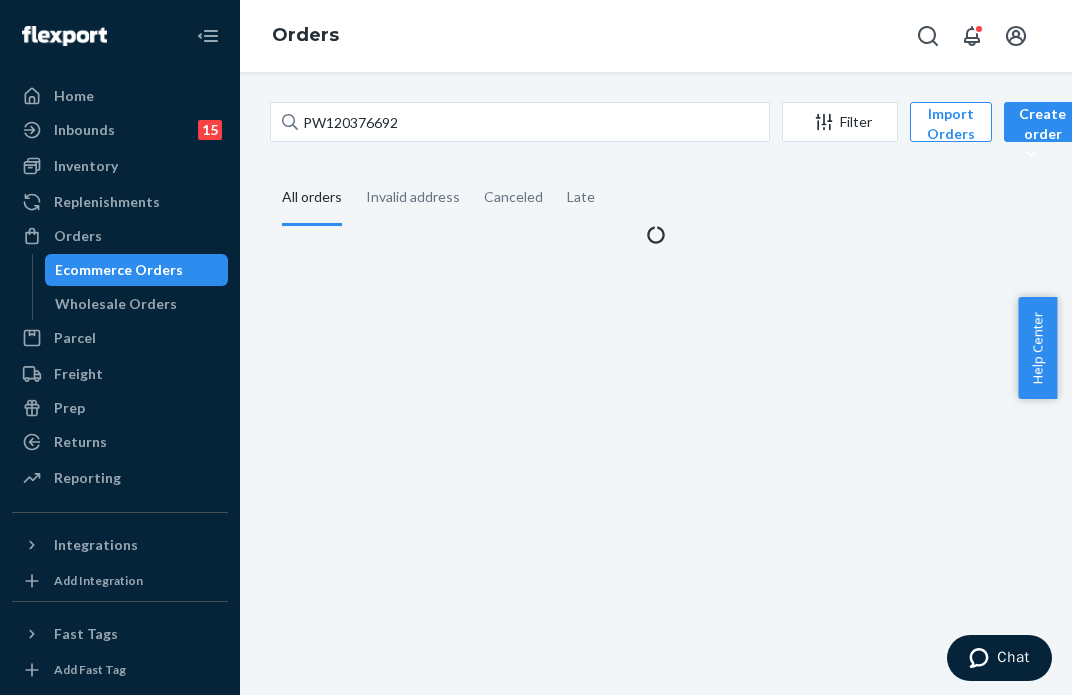 scroll, scrollTop: 0, scrollLeft: 0, axis: both 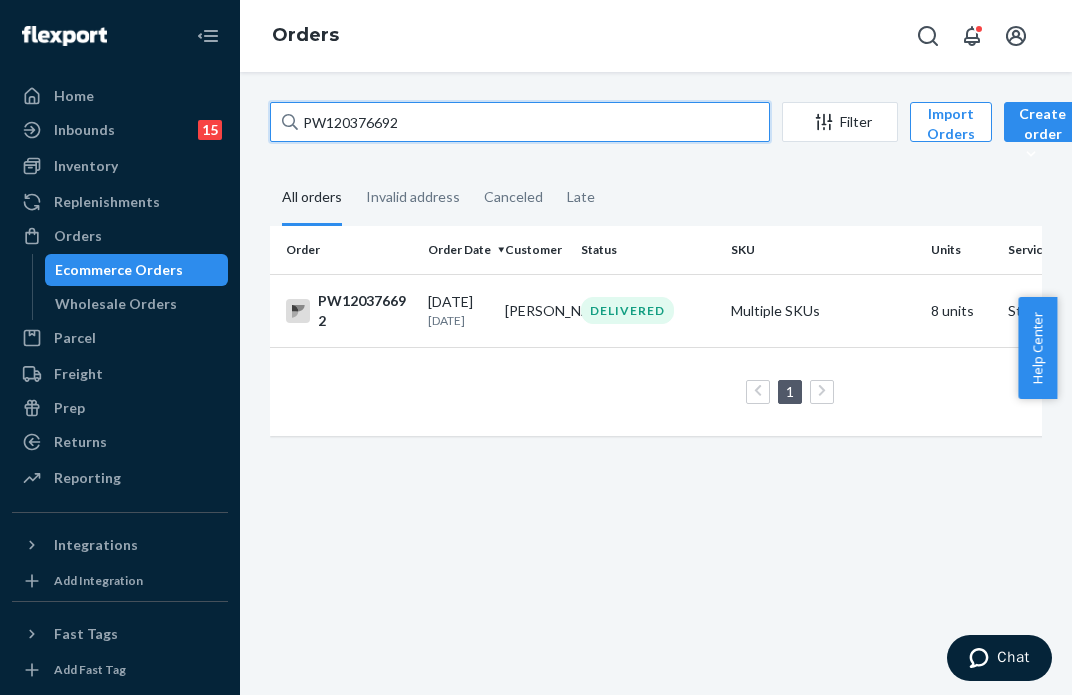 drag, startPoint x: 415, startPoint y: 107, endPoint x: 235, endPoint y: 103, distance: 180.04443 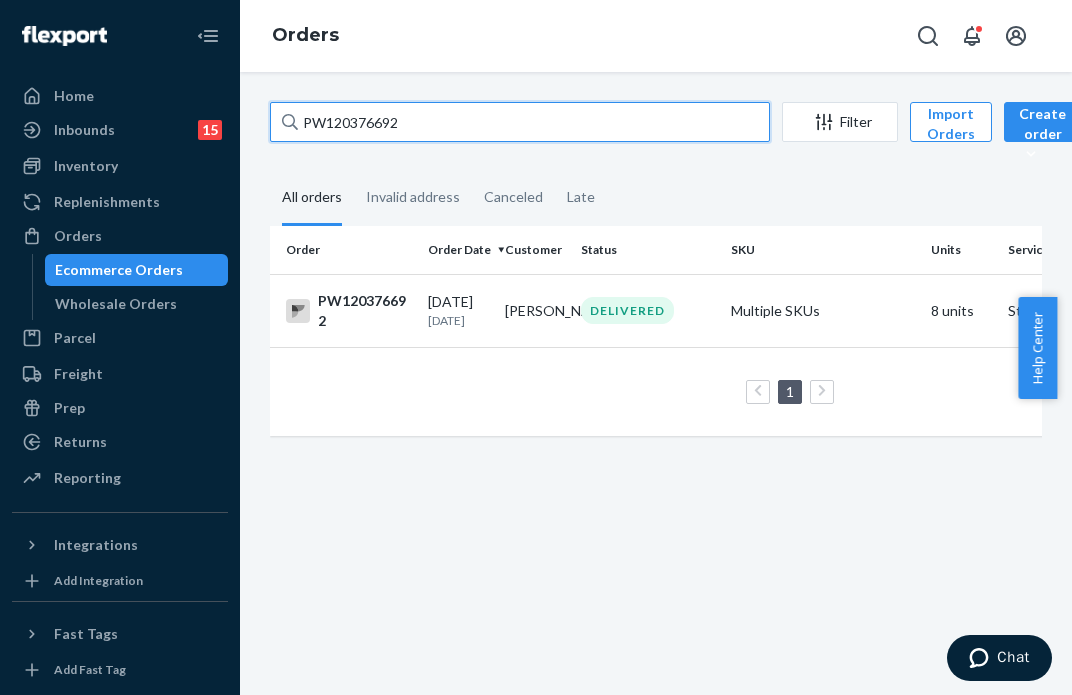 click on "Home Inbounds 15 Shipping Plans Problems 15 Inventory Products Branded Packaging Replenishments Orders Ecommerce Orders Wholesale Orders Parcel Parcel orders Integrations Freight Prep Returns All Returns Settings Packages Reporting Reports Analytics Integrations Add Integration Fast Tags Add Fast Tag Settings Talk to Support Help Center Give Feedback Orders PW120376692 Filter Import Orders Create order Ecommerce order Removal order All orders Invalid address Canceled Late Order Order Date Customer Status SKU Units Service Fee PW120376692 07/02/2025 8 days ago Monica Lozano DELIVERED Multiple SKUs 8 units Standard Loading.... 1 25 results per page" at bounding box center [536, 347] 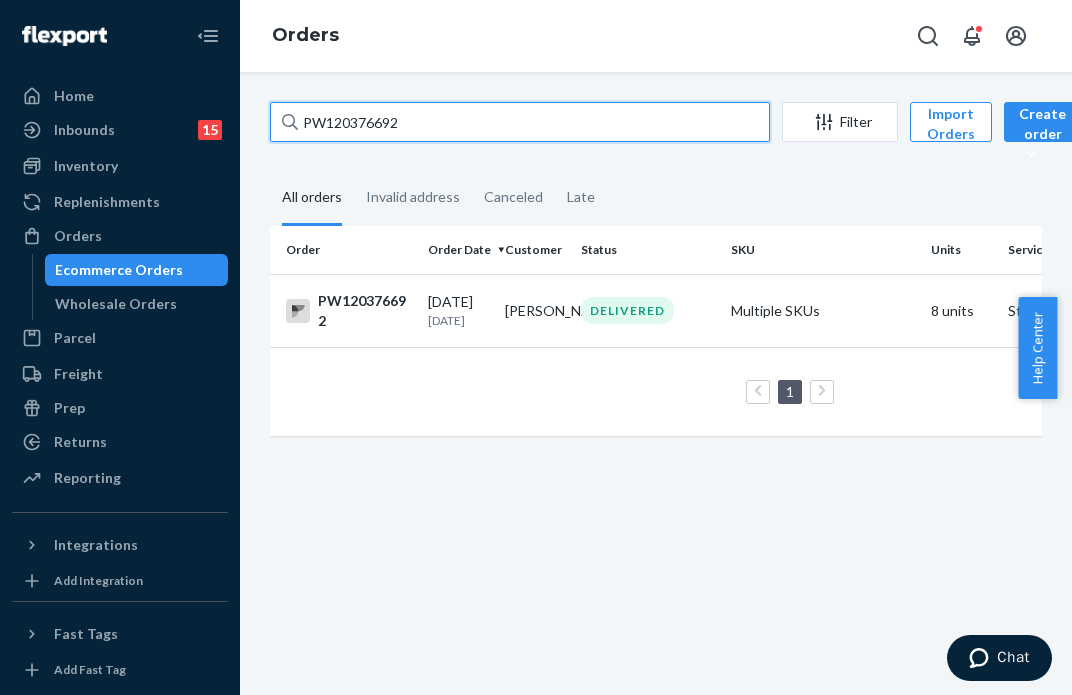 paste on "41453" 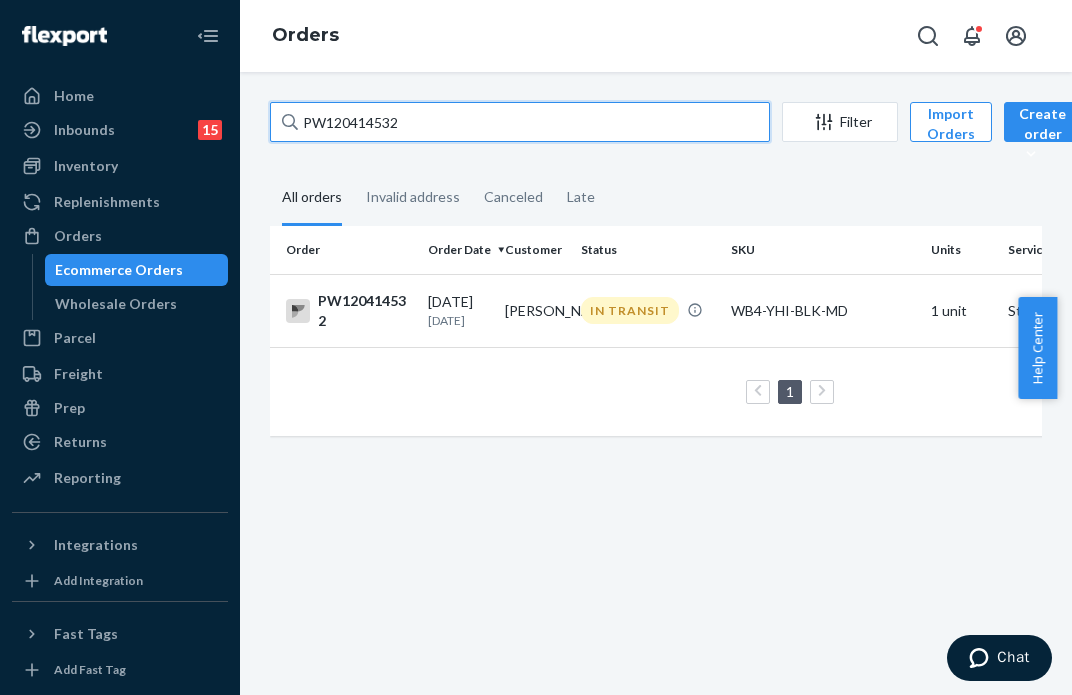 type on "PW120414532" 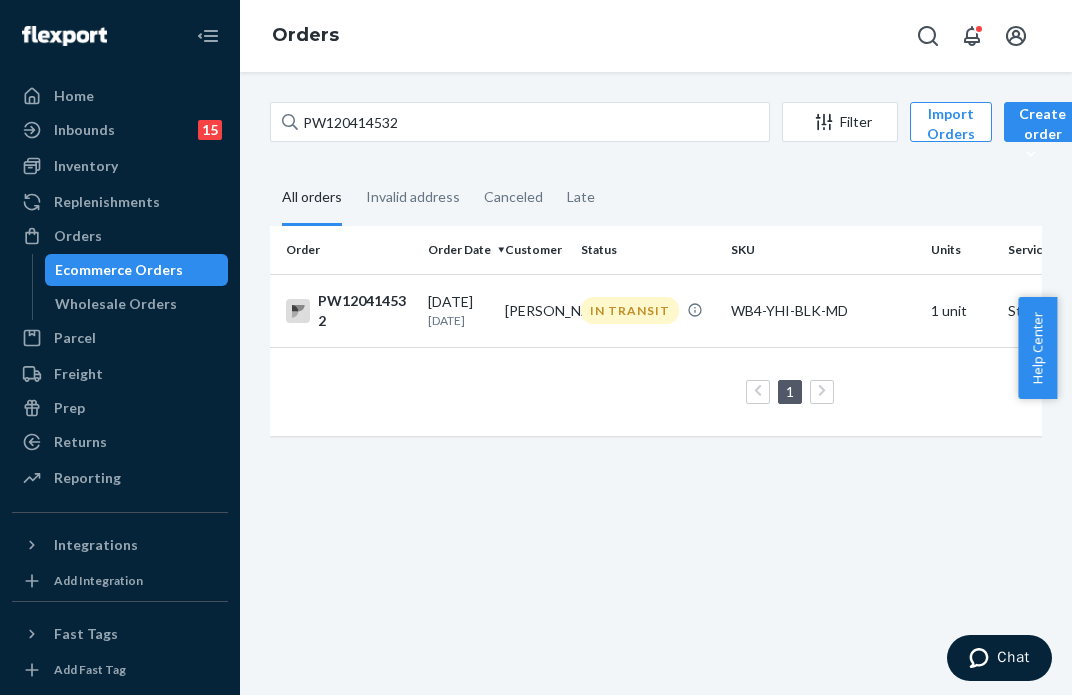click on "IN TRANSIT" at bounding box center [648, 310] 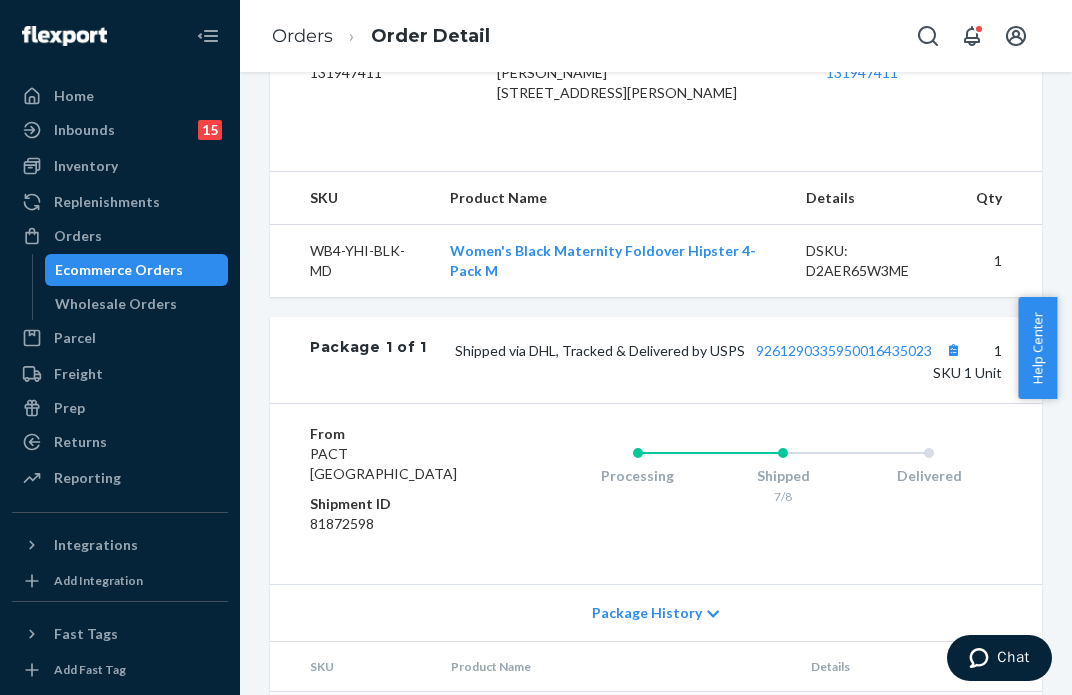 scroll, scrollTop: 723, scrollLeft: 0, axis: vertical 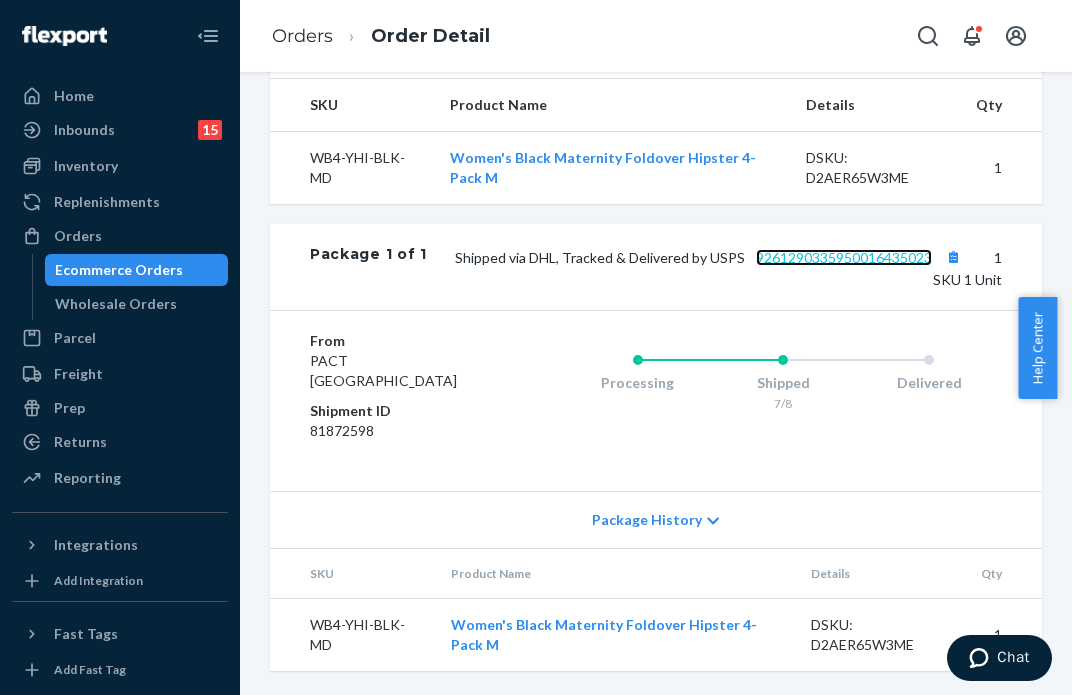 click on "9261290335950016435023" at bounding box center (844, 257) 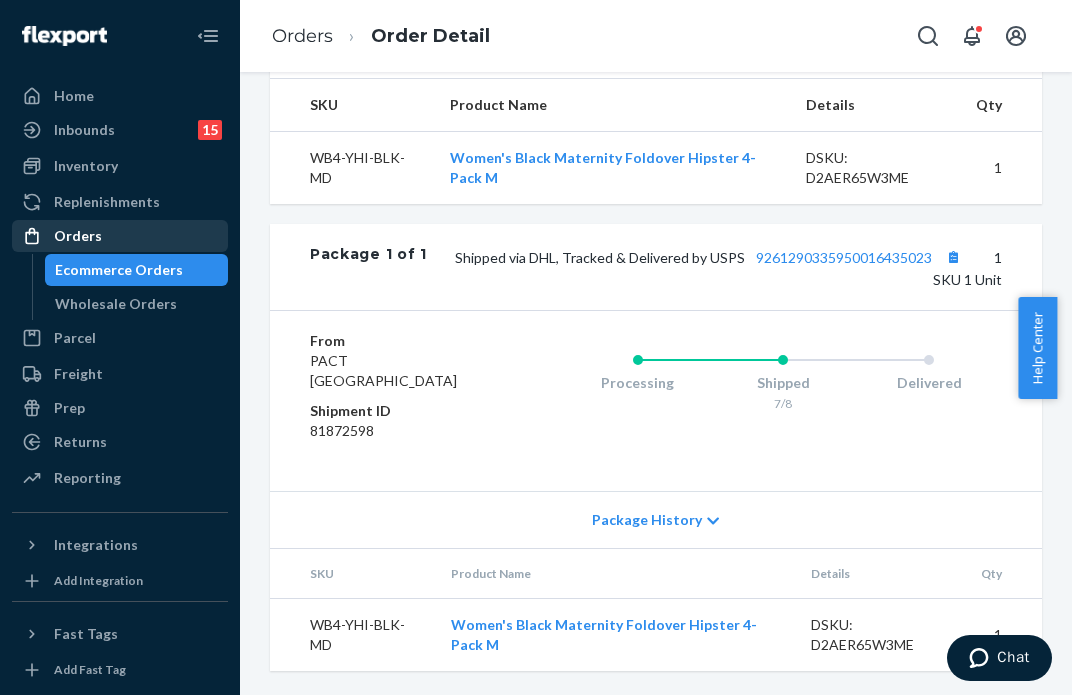 click on "Orders" at bounding box center (120, 236) 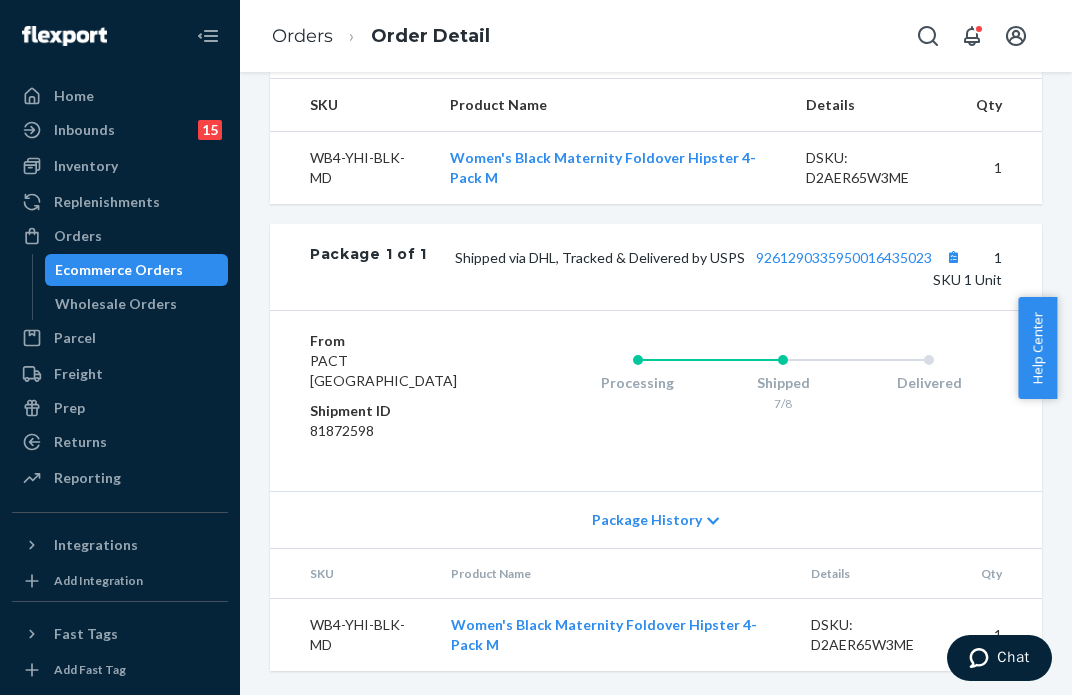 scroll, scrollTop: 0, scrollLeft: 0, axis: both 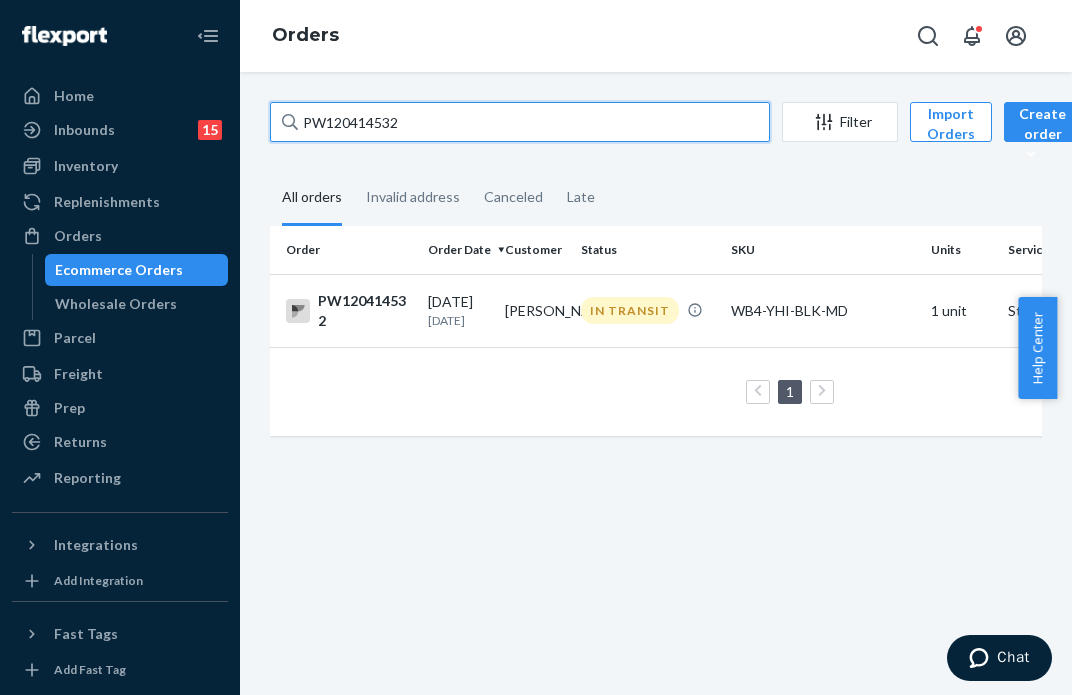 drag, startPoint x: 444, startPoint y: 117, endPoint x: 260, endPoint y: 116, distance: 184.00272 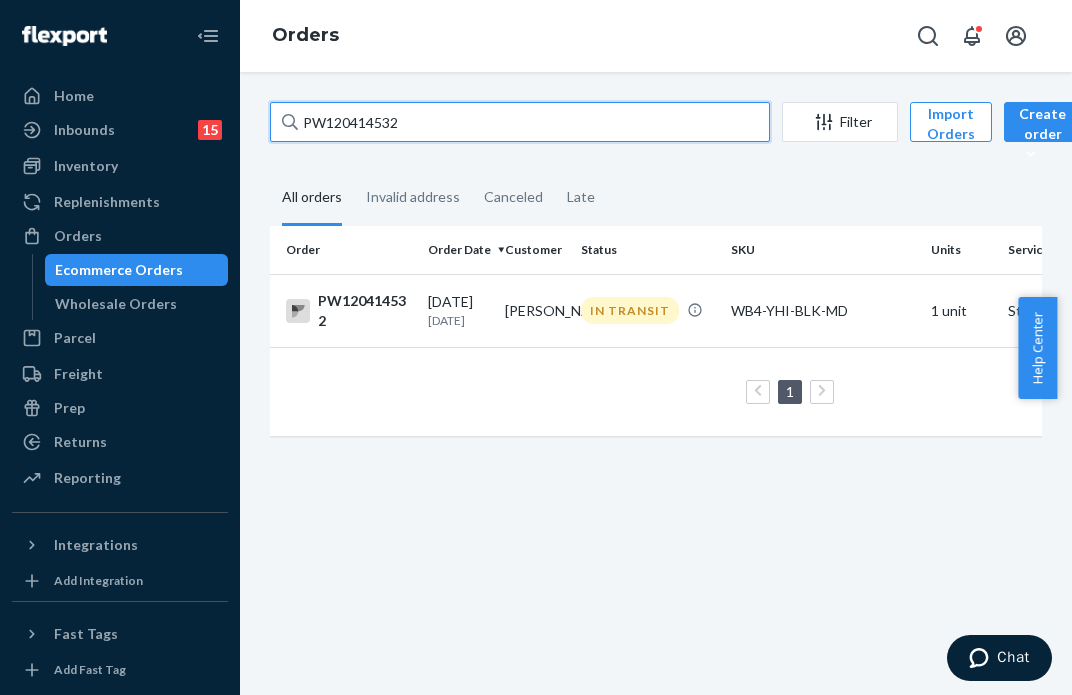 click on "PW120414532 Filter Import Orders Create order Ecommerce order Removal order All orders Invalid address Canceled Late Order Order Date Customer Status SKU Units Service Fee PW120414532 07/07/2025 3 days ago Natasha Van Loh IN TRANSIT WB4-YHI-BLK-MD 1 unit Standard $6.75 1 25 results per page" at bounding box center [656, 279] 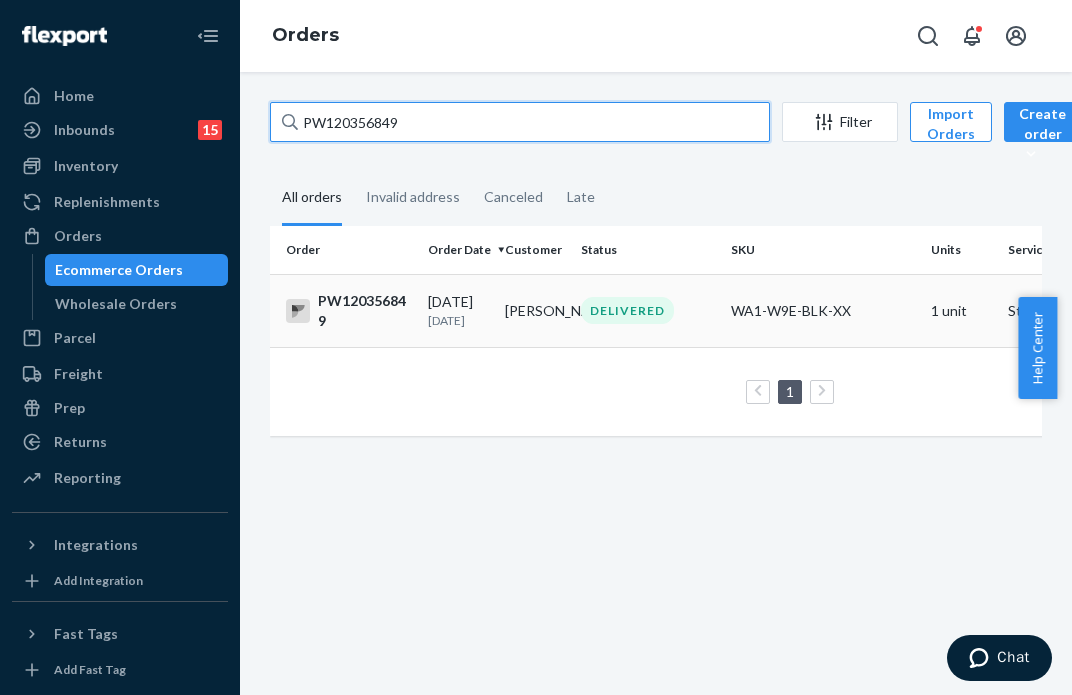 type on "PW120356849" 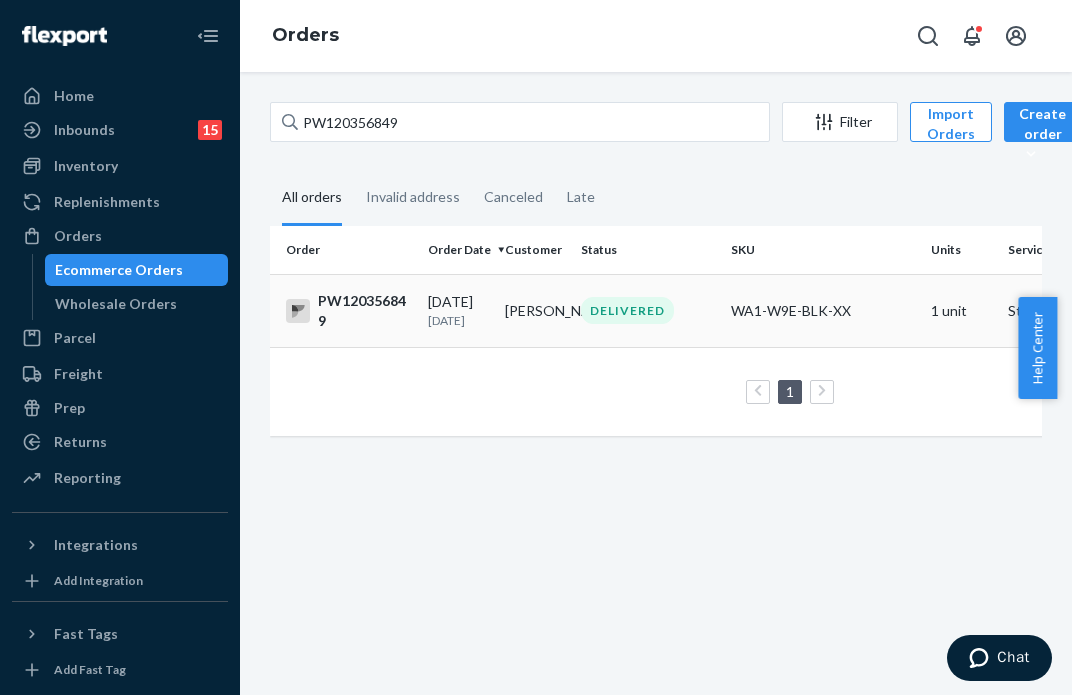 click on "DELIVERED" at bounding box center (627, 310) 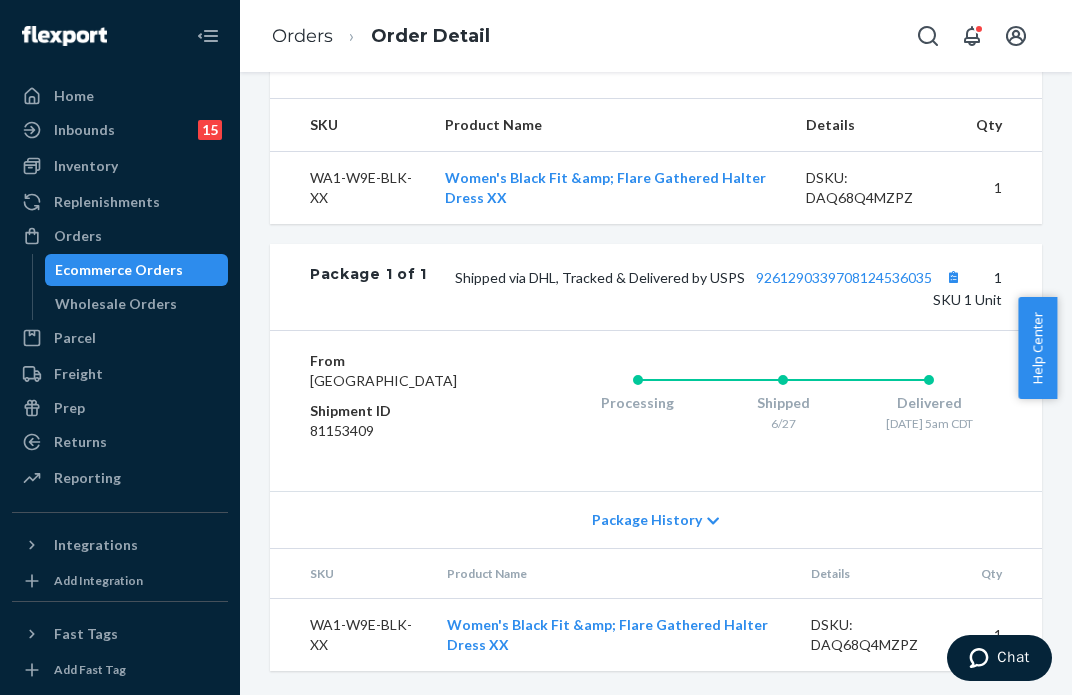 scroll, scrollTop: 743, scrollLeft: 0, axis: vertical 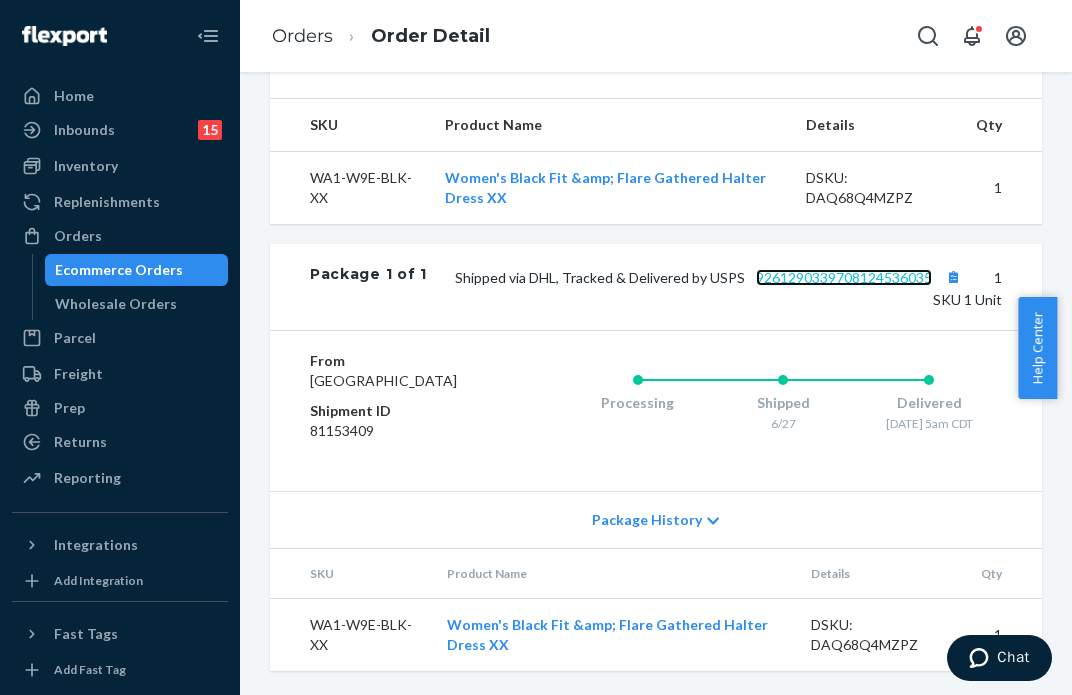 click on "9261290339708124536035" at bounding box center [844, 277] 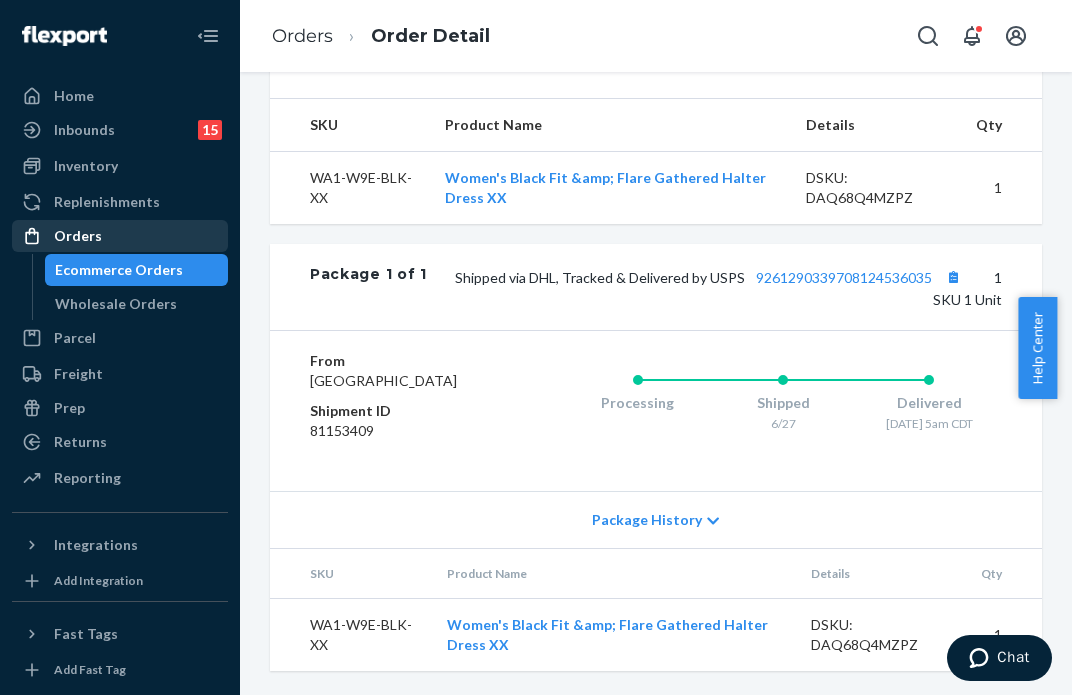 click on "Orders" at bounding box center [120, 236] 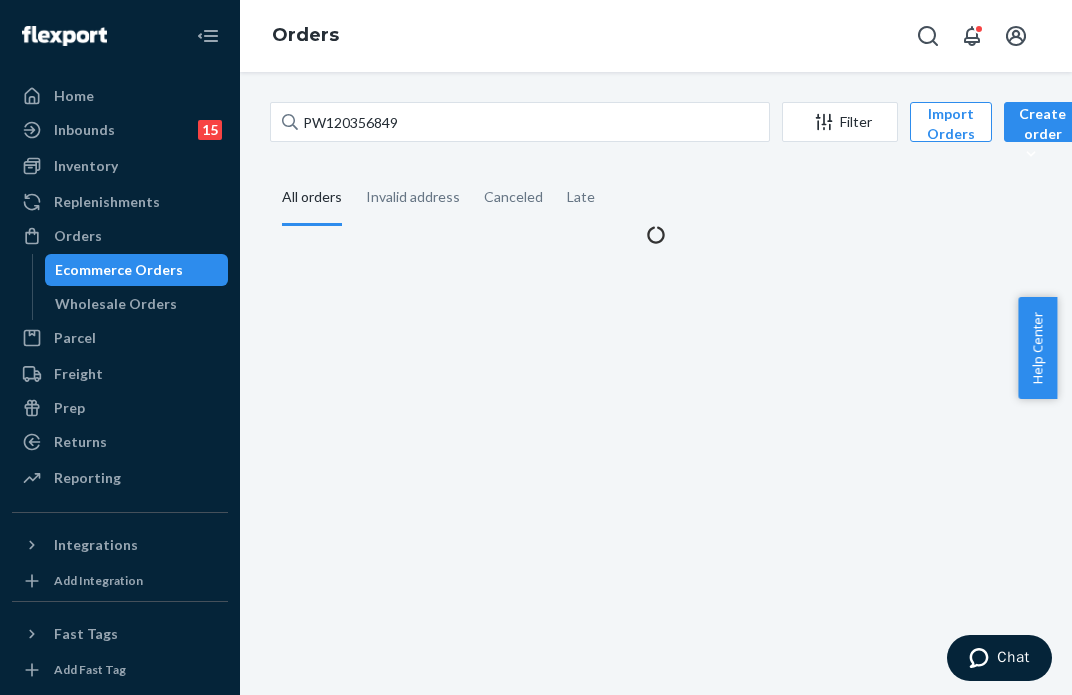 scroll, scrollTop: 0, scrollLeft: 0, axis: both 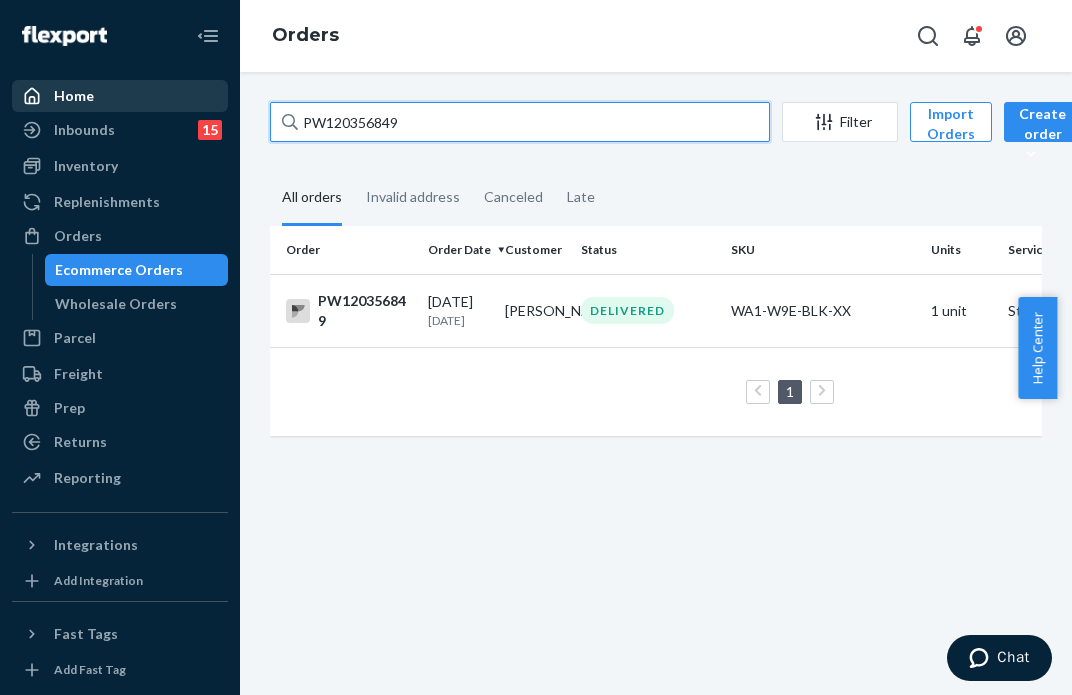 drag, startPoint x: 410, startPoint y: 131, endPoint x: 92, endPoint y: 82, distance: 321.75302 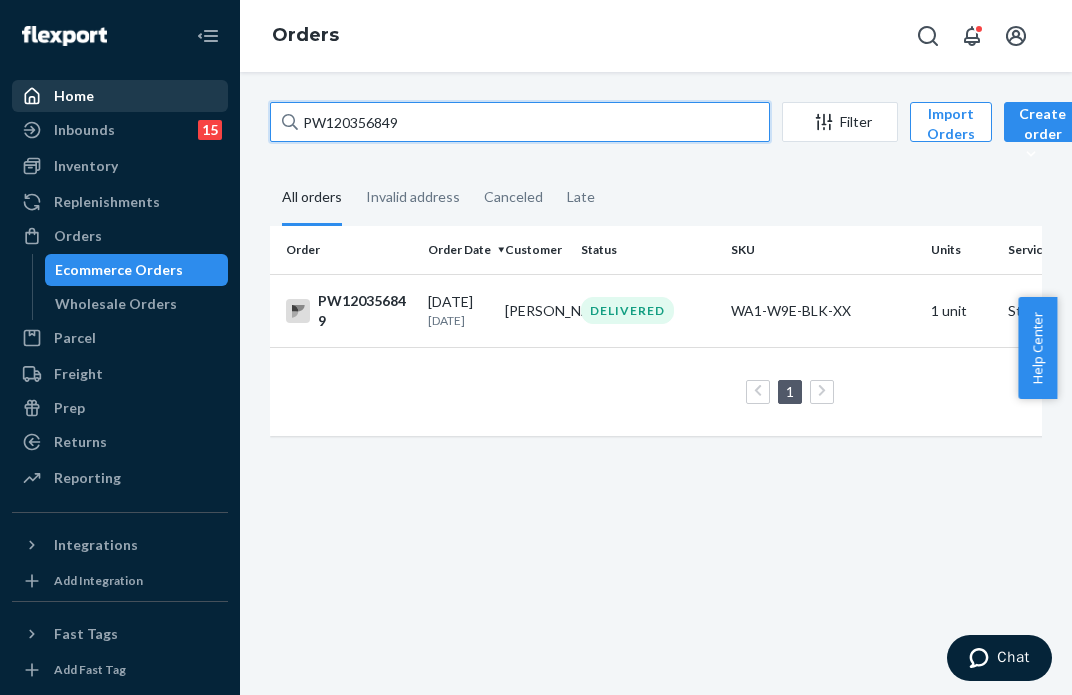 click on "Home Inbounds 15 Shipping Plans Problems 15 Inventory Products Branded Packaging Replenishments Orders Ecommerce Orders Wholesale Orders Parcel Parcel orders Integrations Freight Prep Returns All Returns Settings Packages Reporting Reports Analytics Integrations Add Integration Fast Tags Add Fast Tag Settings Talk to Support Help Center Give Feedback Orders PW120356849 Filter Import Orders Create order Ecommerce order Removal order All orders Invalid address Canceled Late Order Order Date Customer Status SKU Units Service Fee PW120356849 06/26/2025 14 days ago Rebecca Laue DELIVERED WA1-W9E-BLK-XX 1 unit Standard $8.05 1 25 results per page" at bounding box center [536, 347] 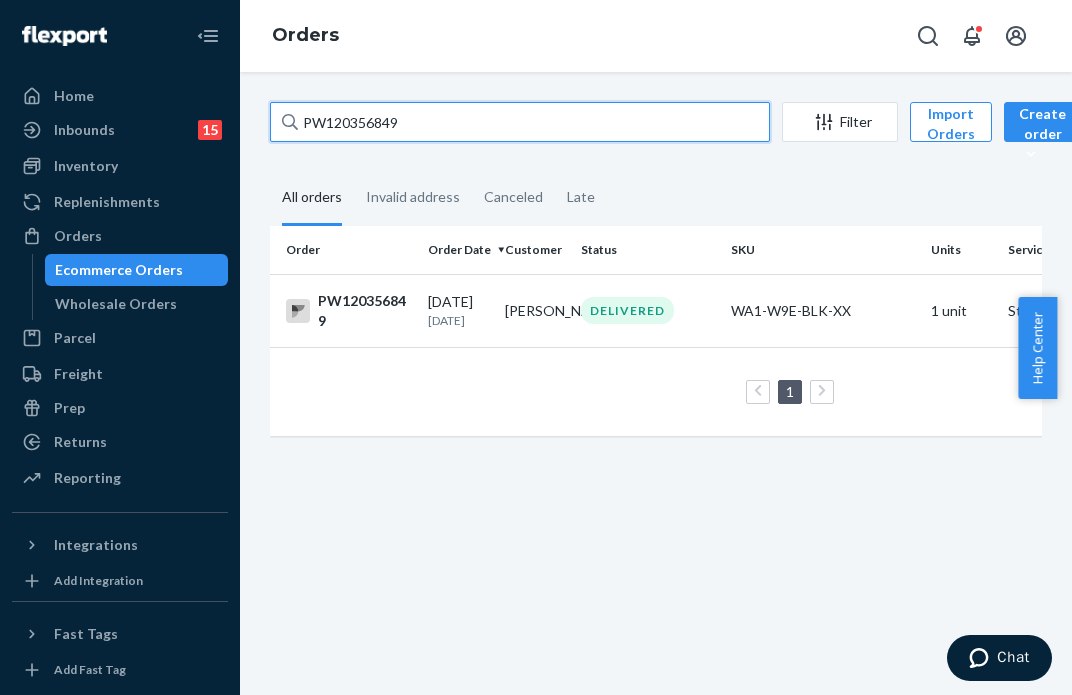 paste on "64647" 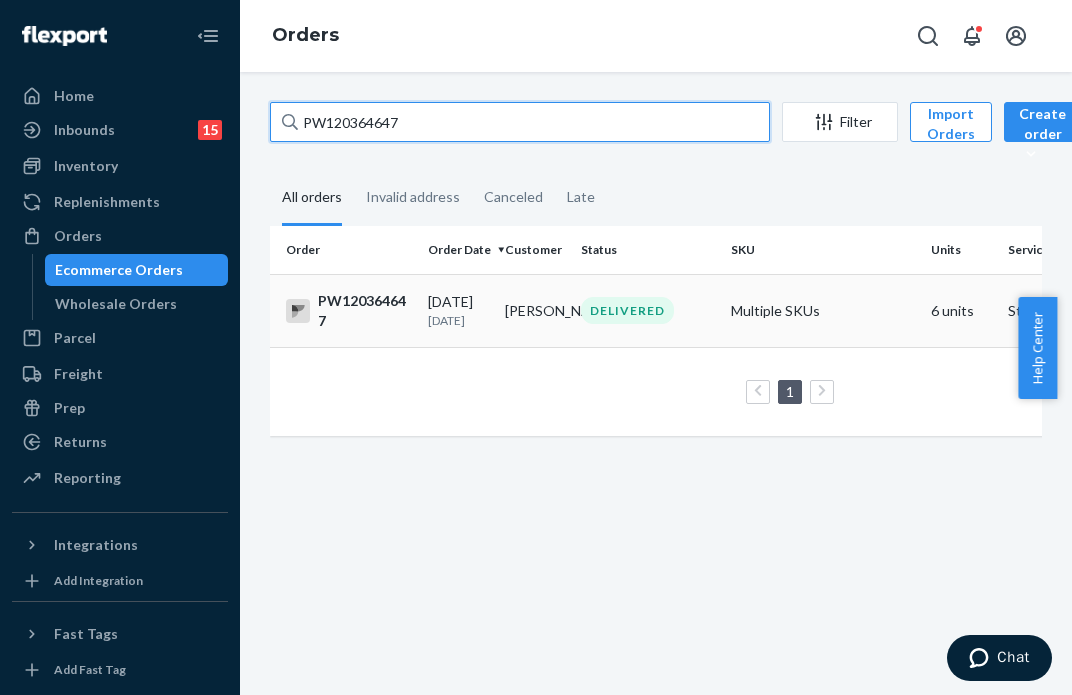 type on "PW120364647" 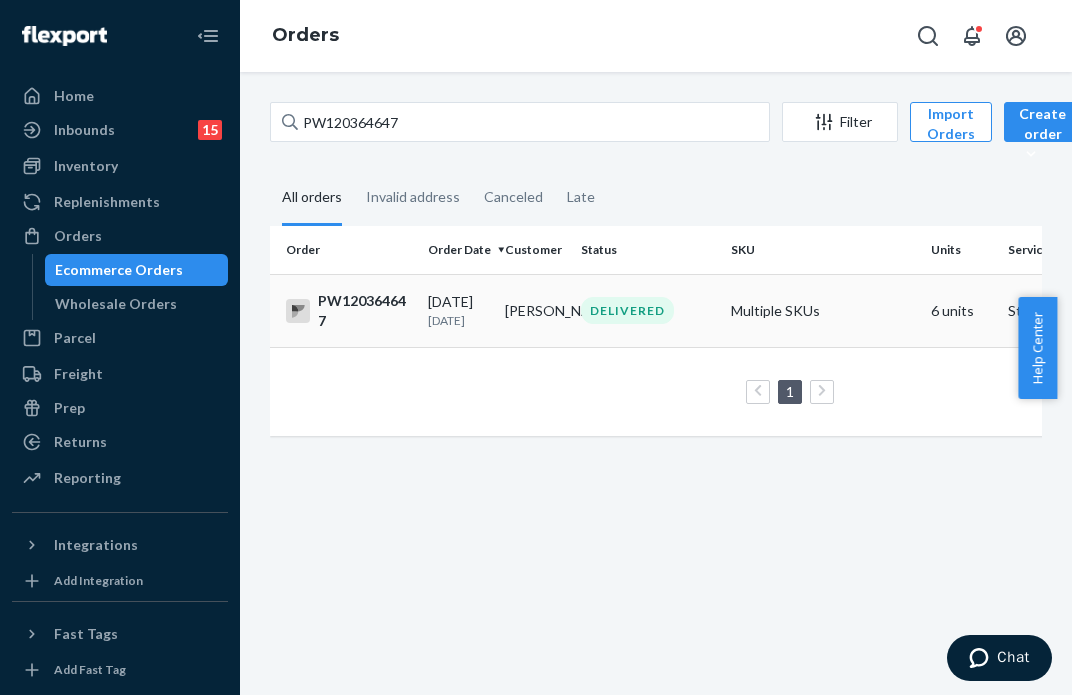click on "DELIVERED" at bounding box center (648, 310) 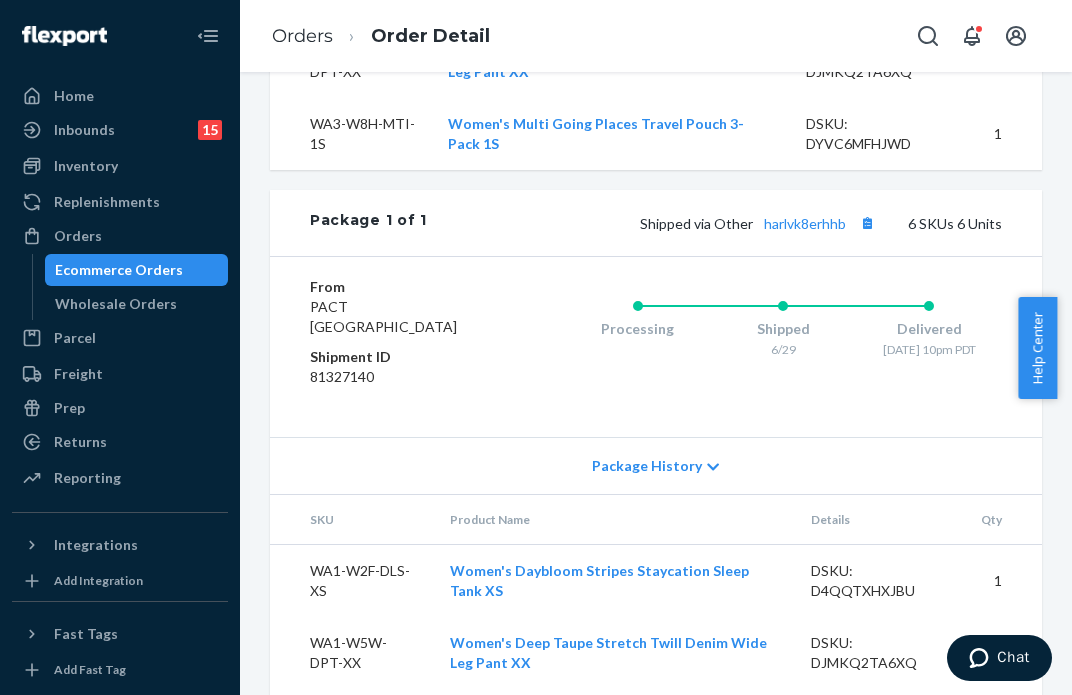 scroll, scrollTop: 1043, scrollLeft: 0, axis: vertical 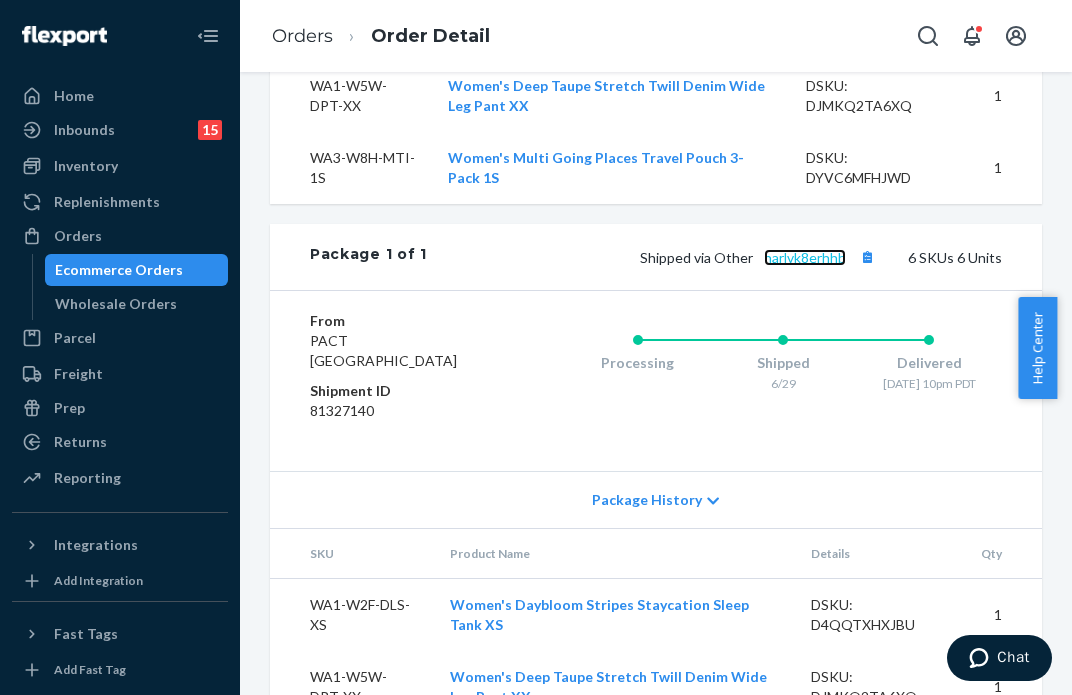 click on "harlvk8erhhb" at bounding box center (805, 257) 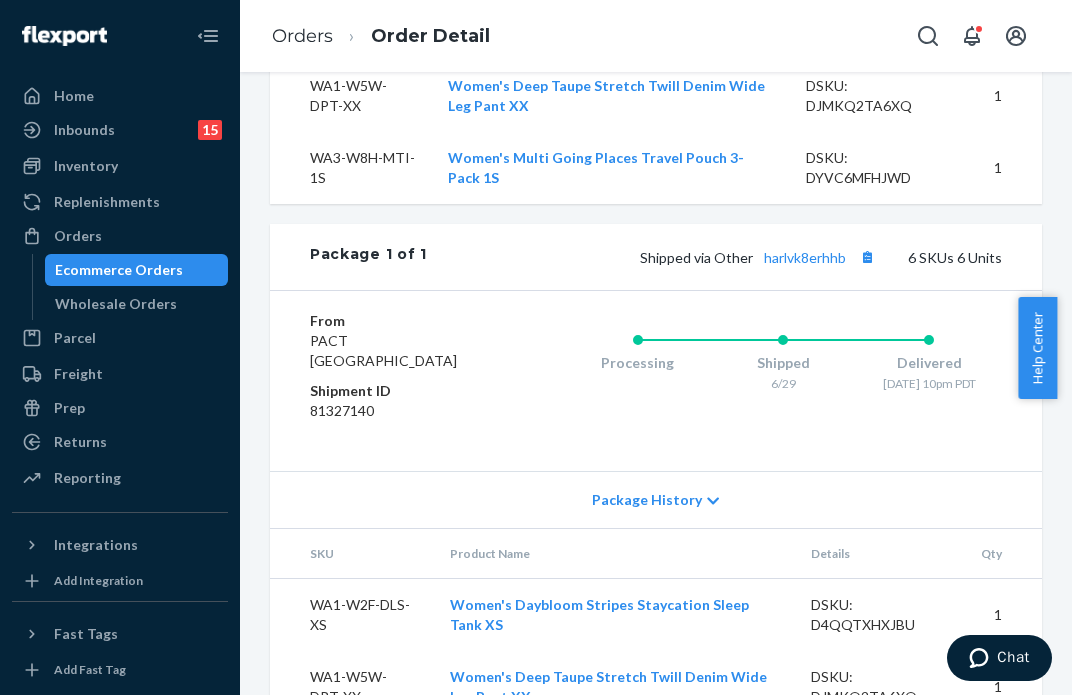 scroll, scrollTop: 1443, scrollLeft: 0, axis: vertical 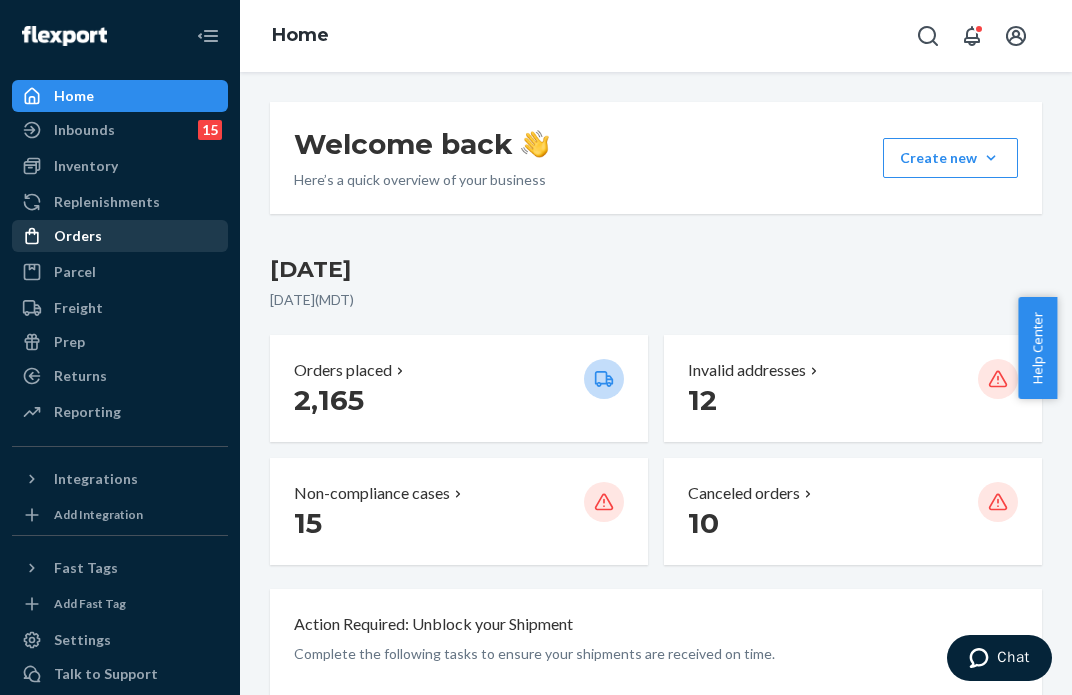 click on "Orders" at bounding box center [120, 236] 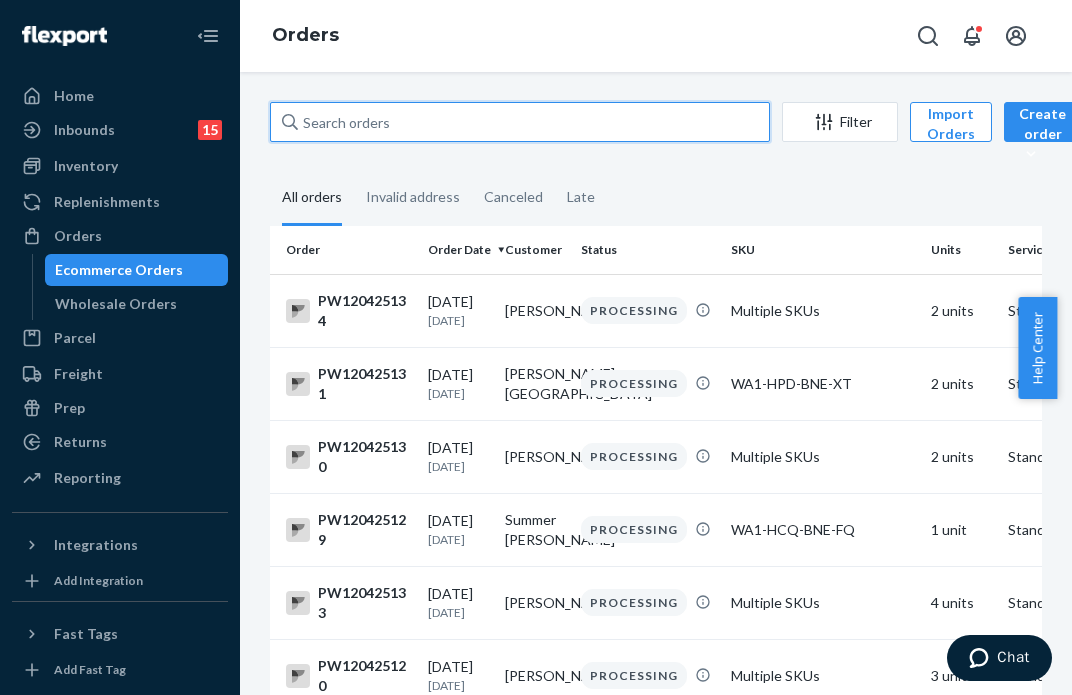 click at bounding box center [520, 122] 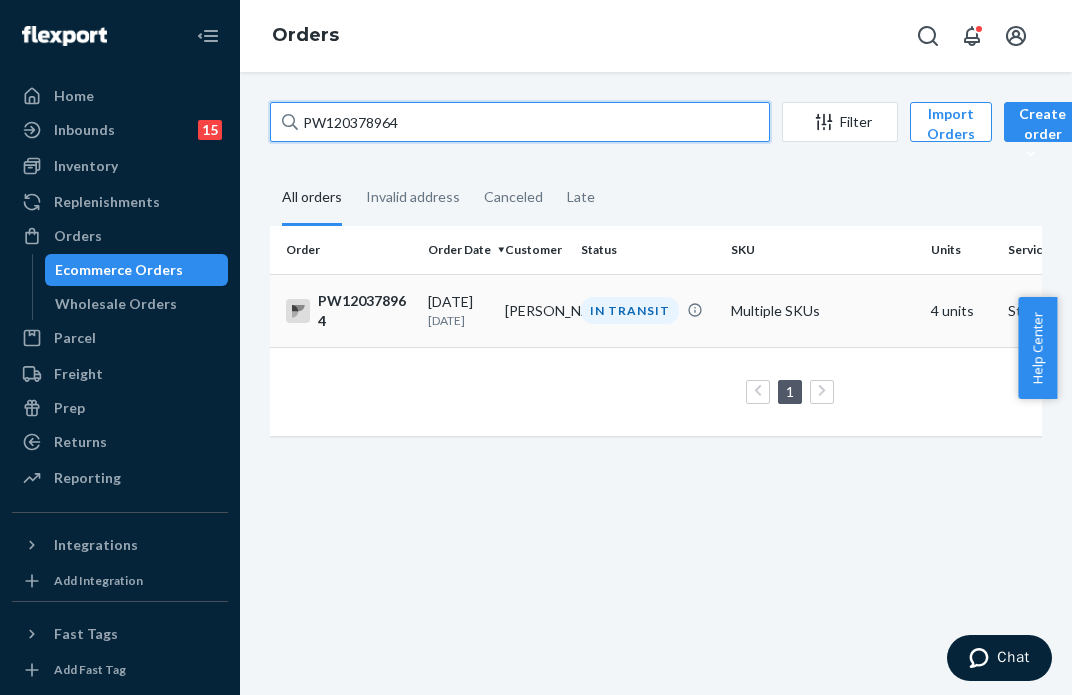 type on "PW120378964" 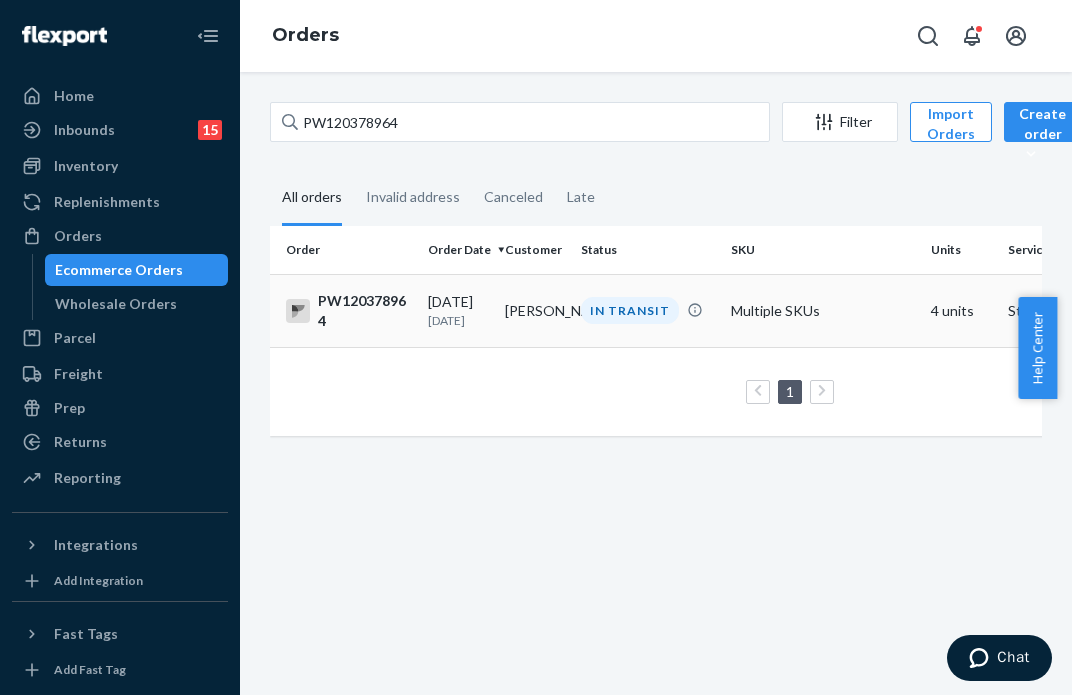 click on "IN TRANSIT" at bounding box center (630, 310) 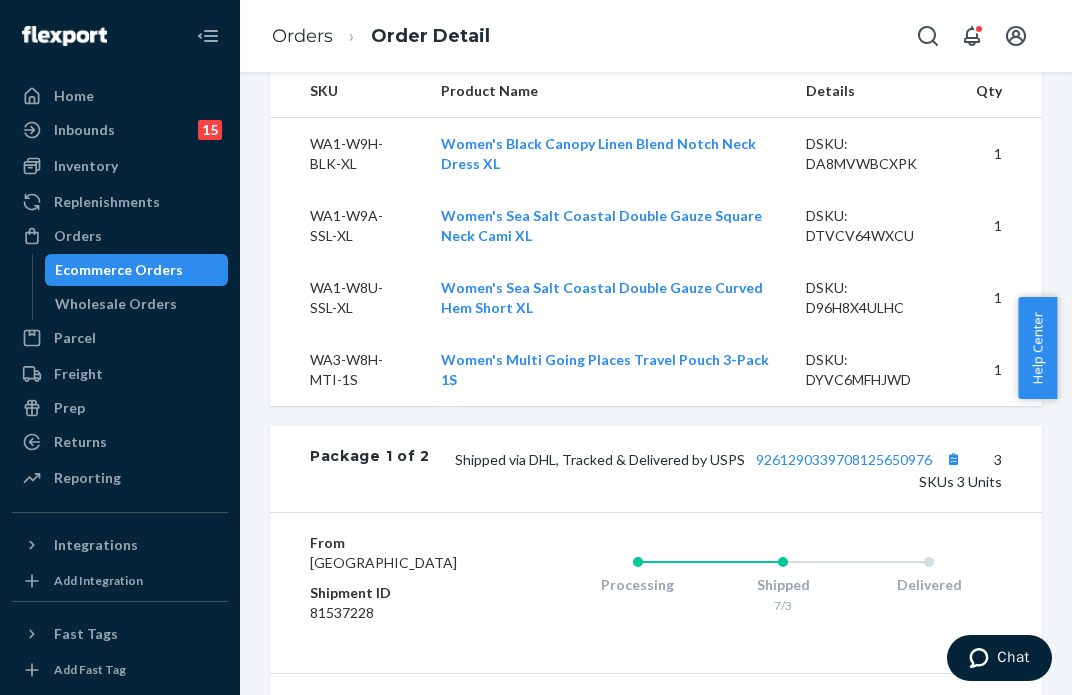 scroll, scrollTop: 1000, scrollLeft: 0, axis: vertical 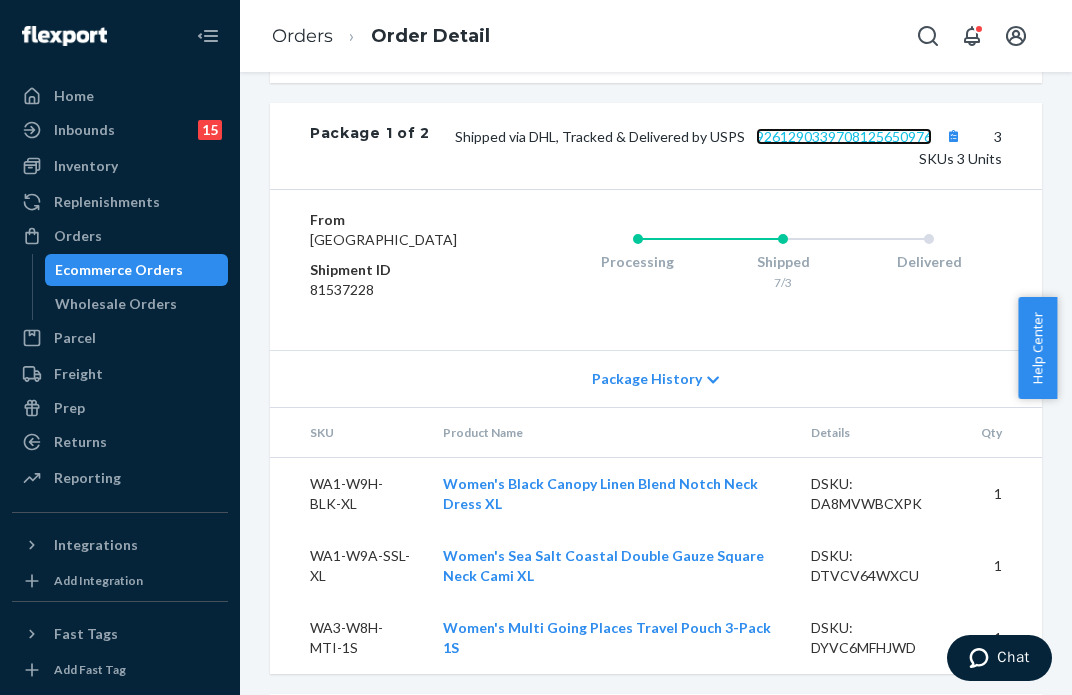 click on "9261290339708125650976" at bounding box center [844, 136] 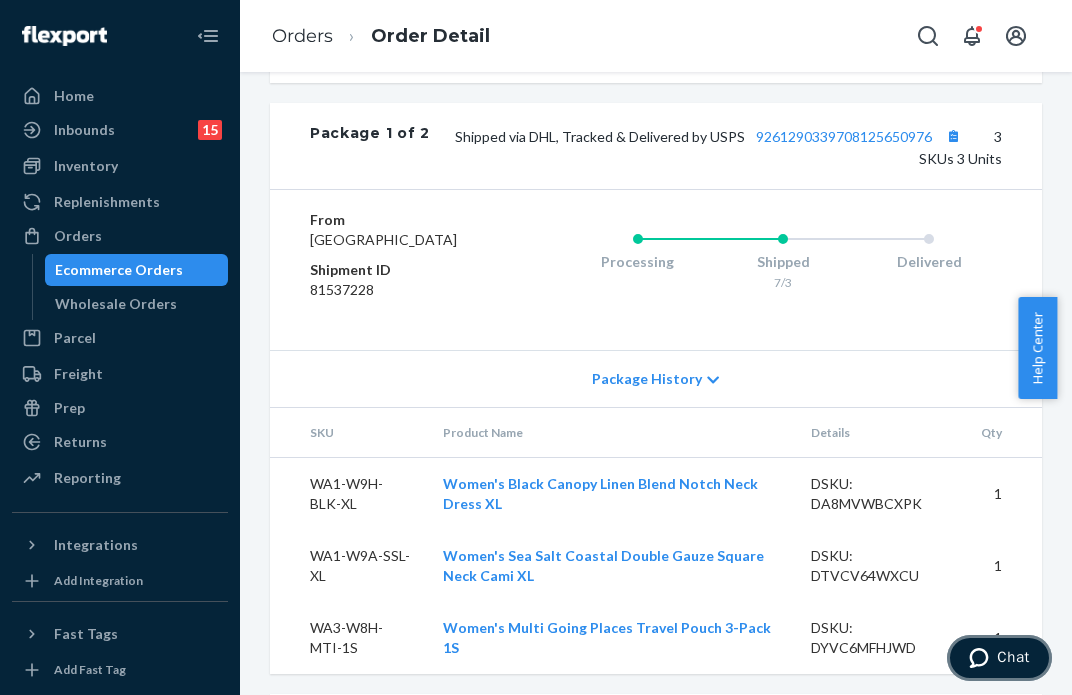 click on "Chat" at bounding box center [999, 658] 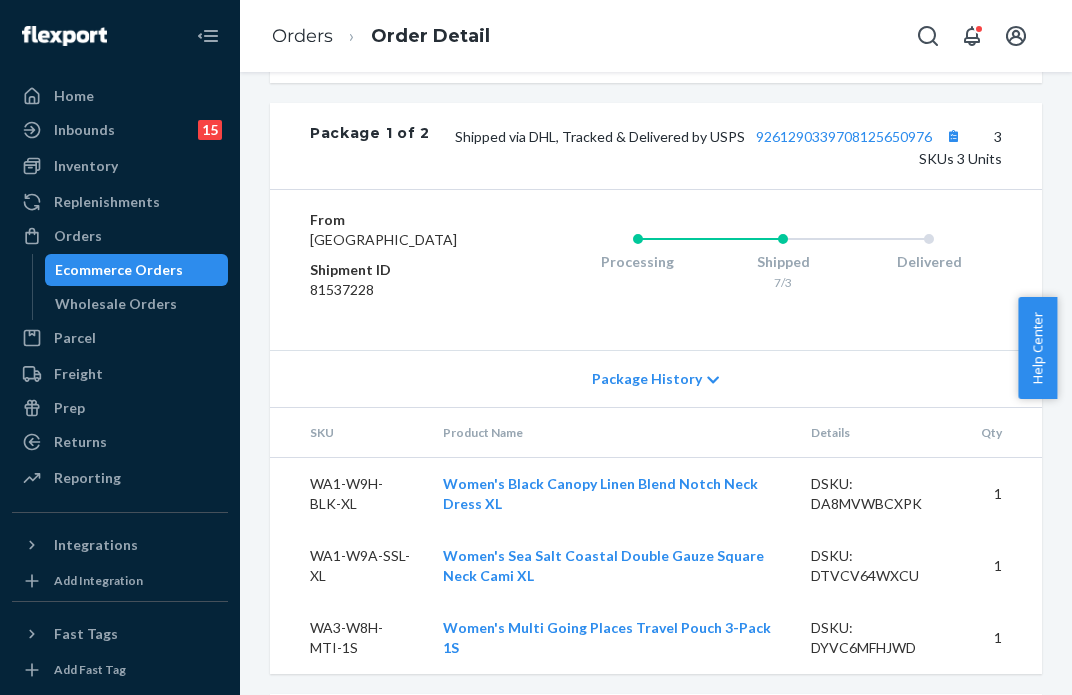 scroll, scrollTop: 0, scrollLeft: 0, axis: both 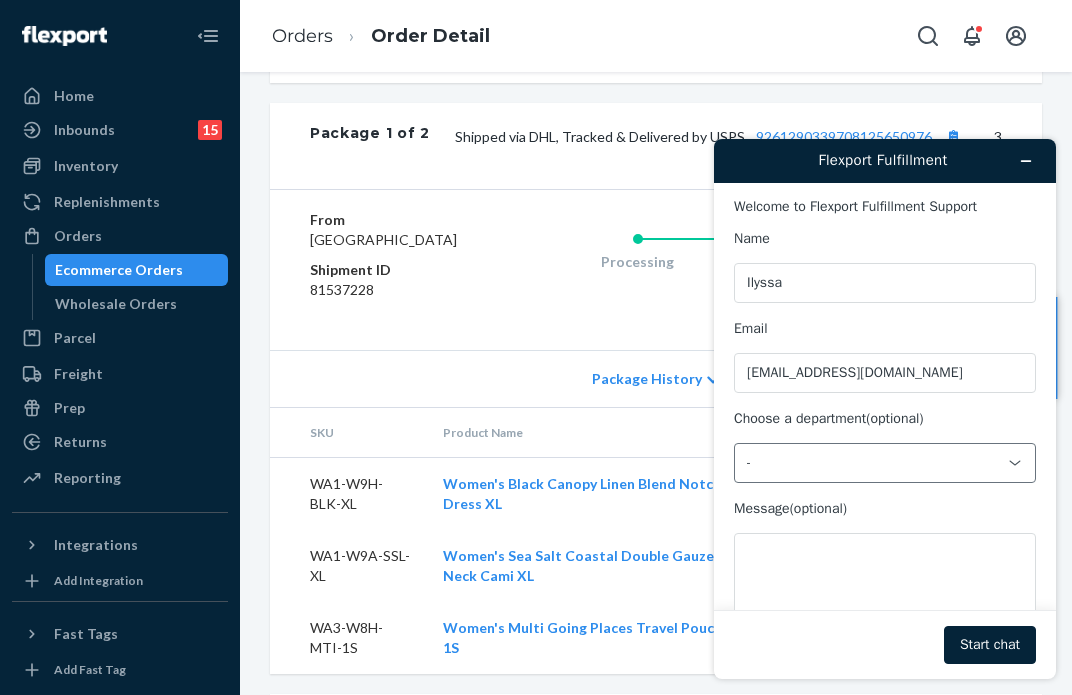 click on "-" at bounding box center [885, 463] 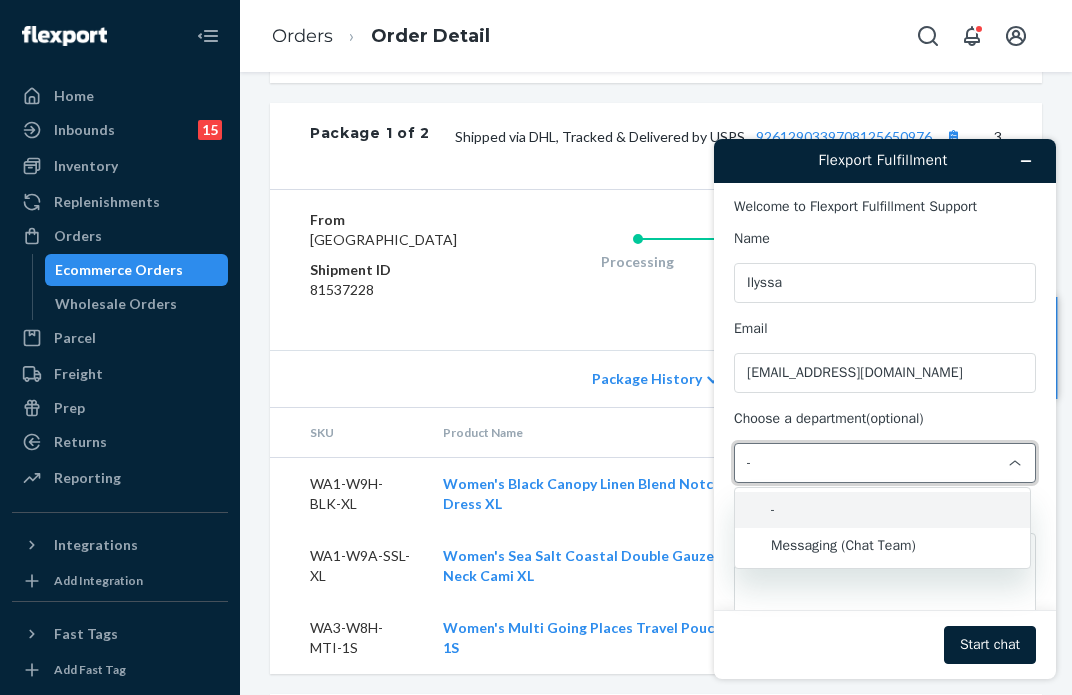 click on "Messaging (Chat Team)" at bounding box center [882, 546] 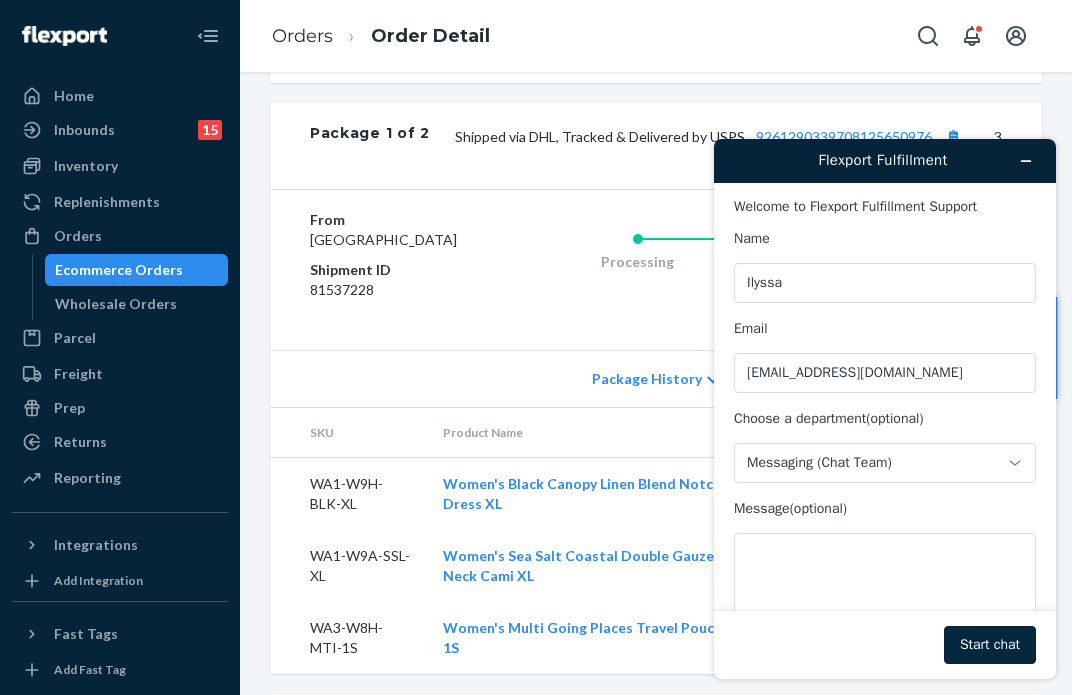 click on "Start chat" at bounding box center [990, 645] 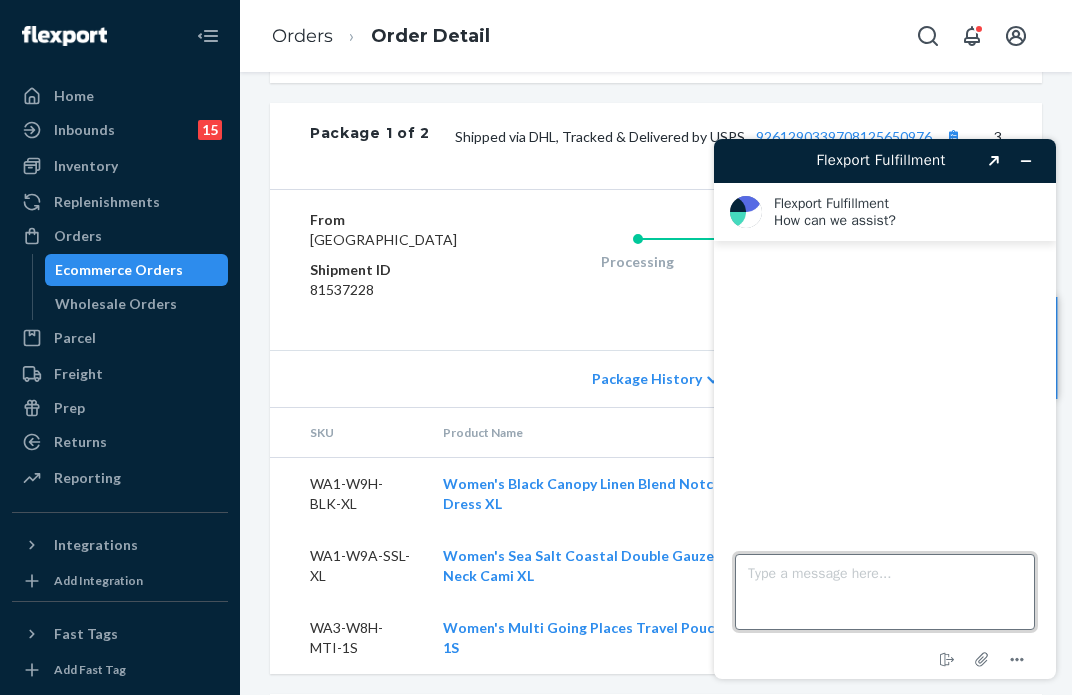 click on "Type a message here..." at bounding box center [885, 592] 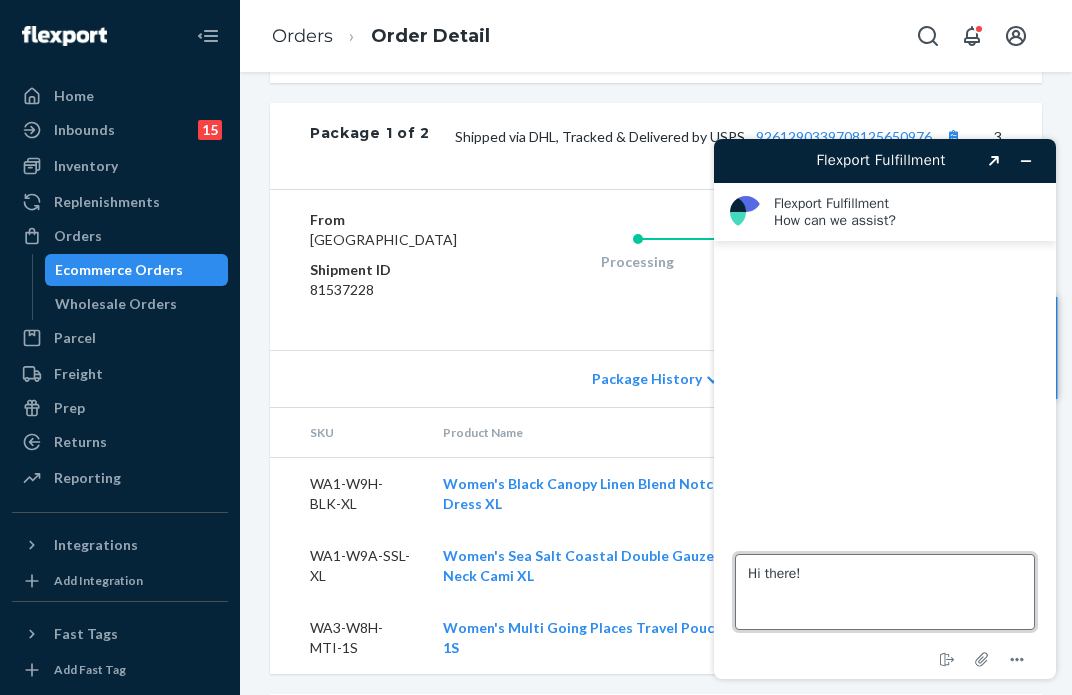 click on "Hi there!" at bounding box center (885, 592) 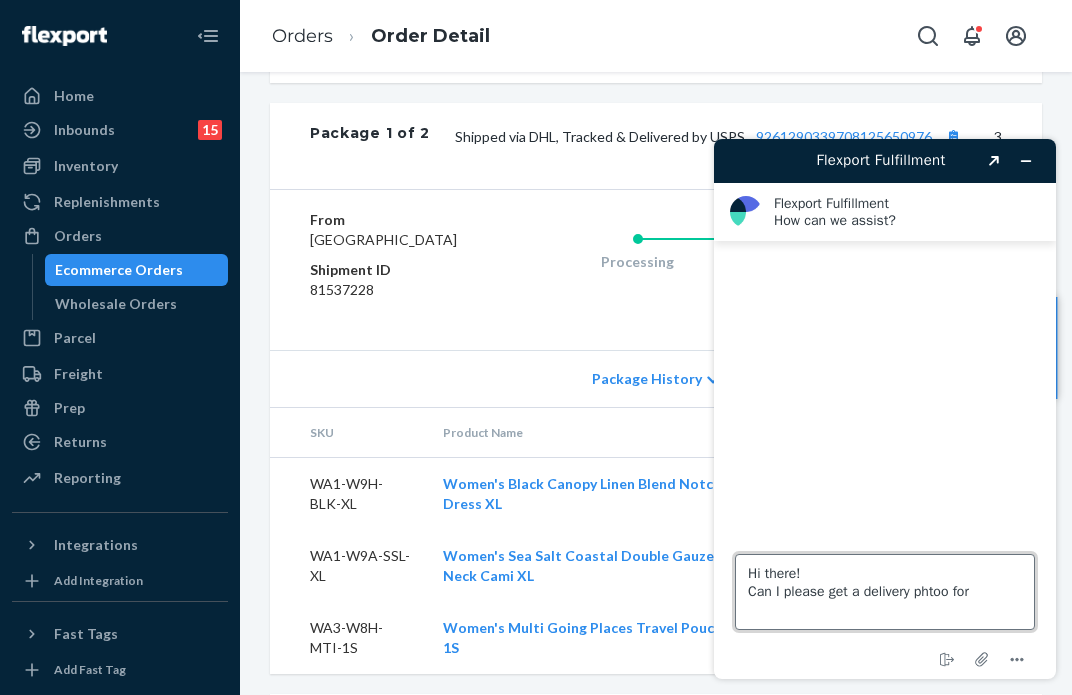 paste on "PW120364647" 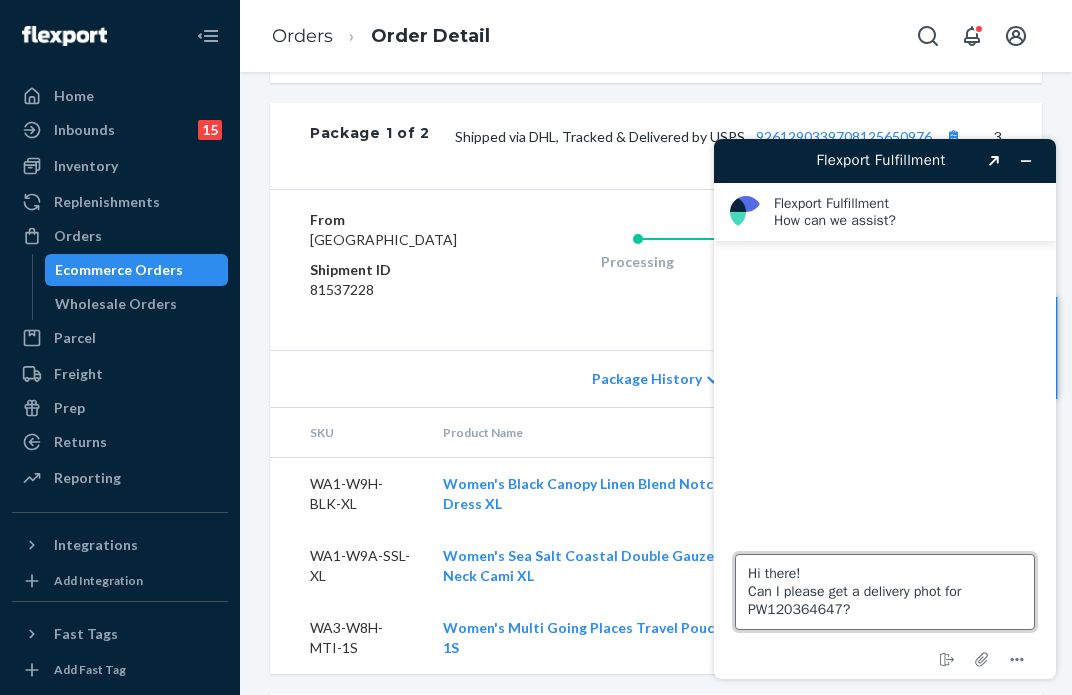 type on "Hi there!
Can I please get a delivery photo for PW120364647?" 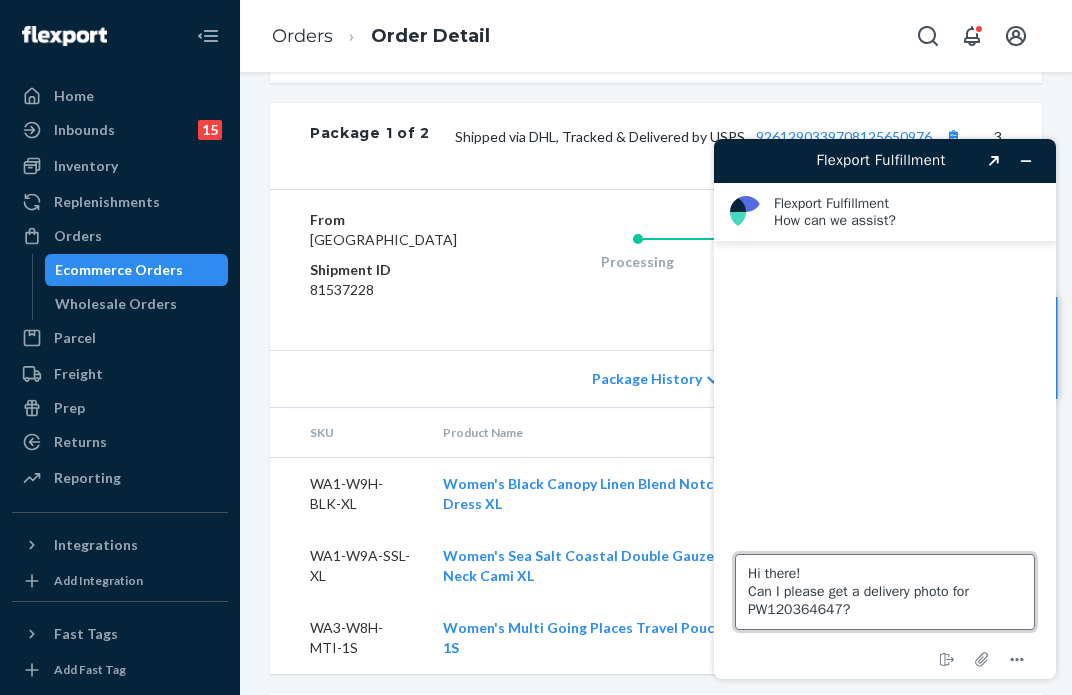 click on "Hi there!
Can I please get a delivery photo for PW120364647?" at bounding box center [885, 592] 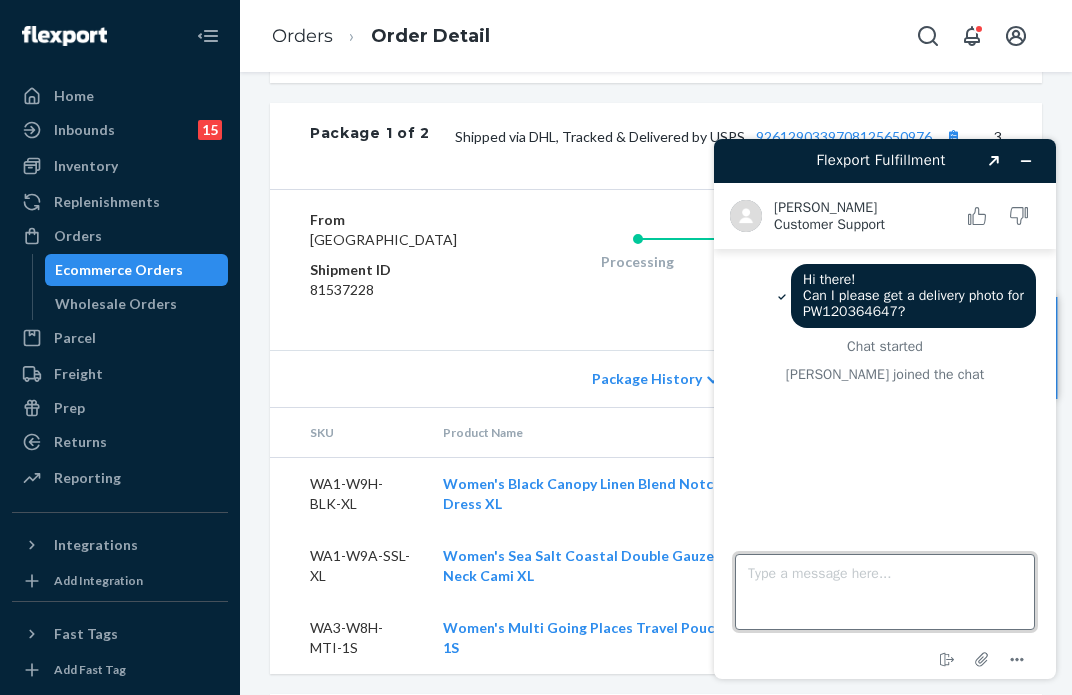 type 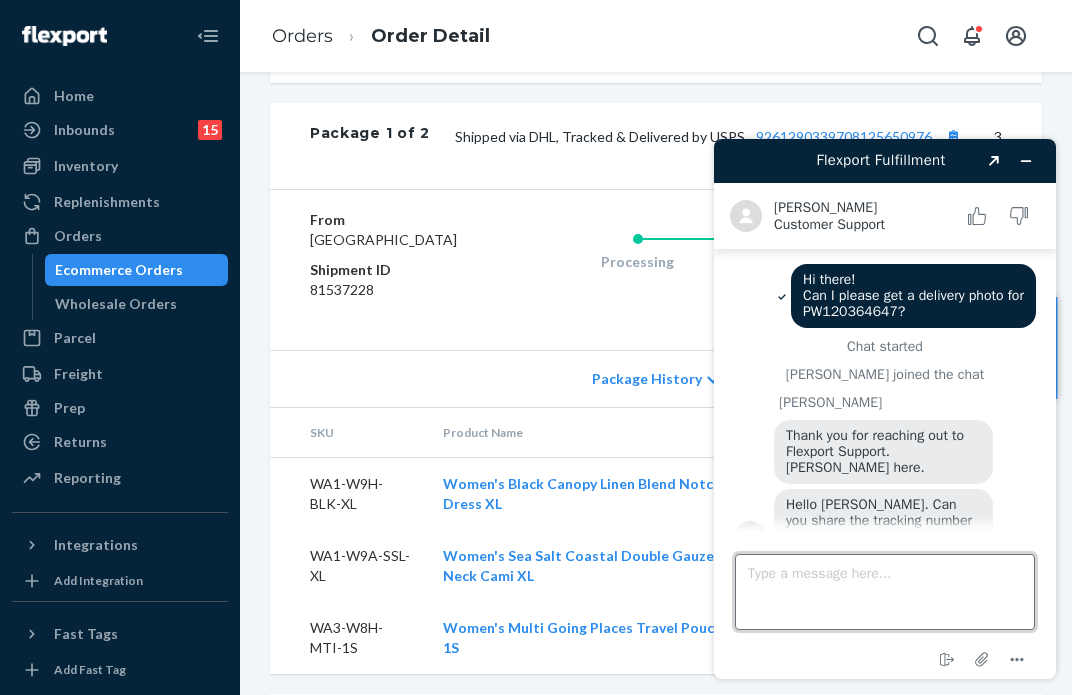 scroll, scrollTop: 0, scrollLeft: 0, axis: both 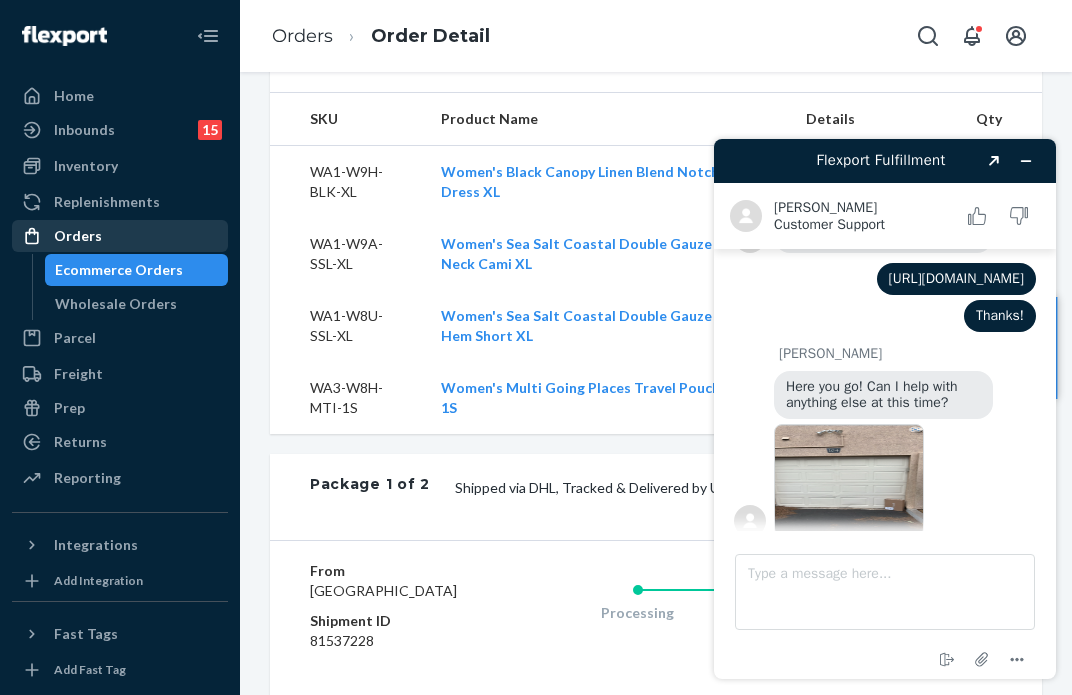 click on "Orders" at bounding box center (78, 236) 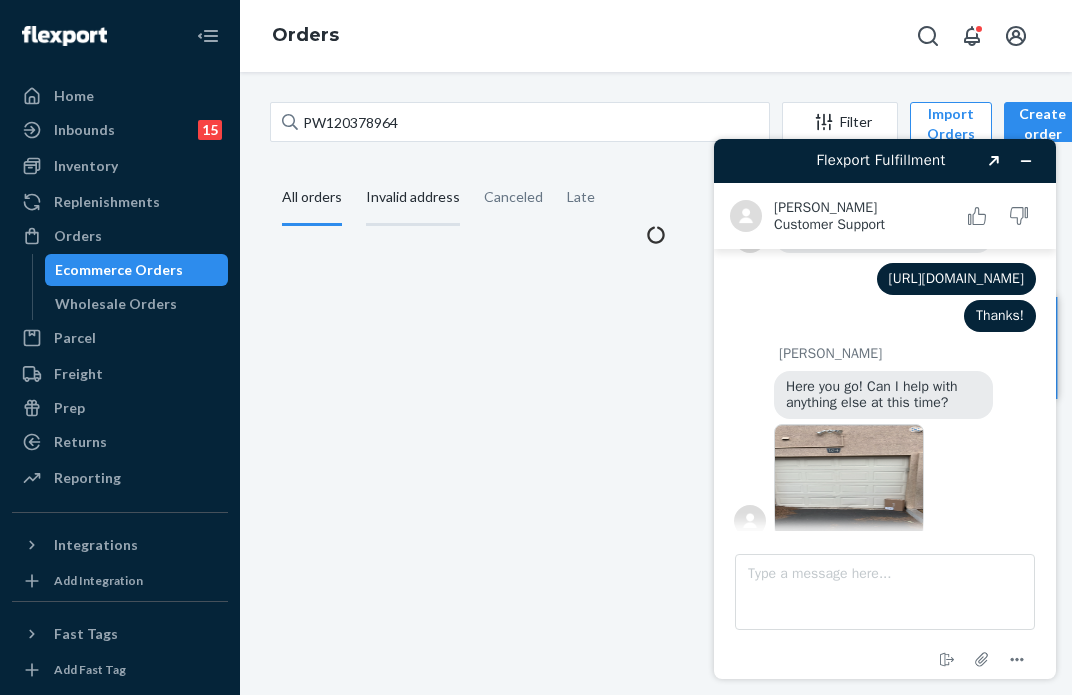 scroll, scrollTop: 0, scrollLeft: 0, axis: both 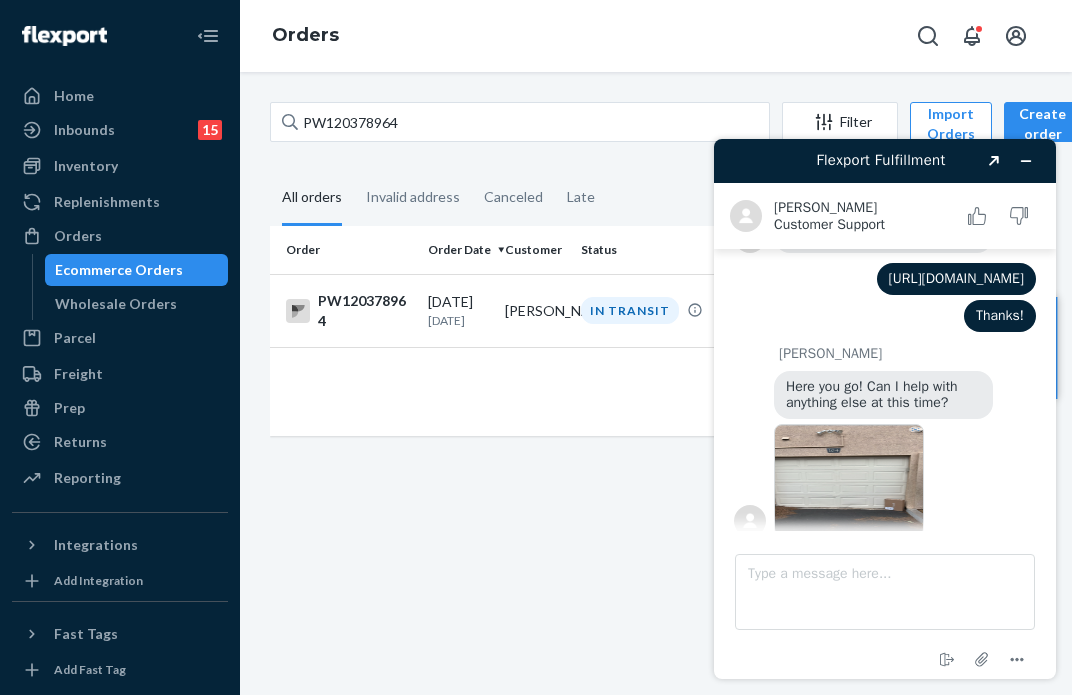 click on "PW120378964 Filter Import Orders Create order Ecommerce order Removal order" at bounding box center [656, 124] 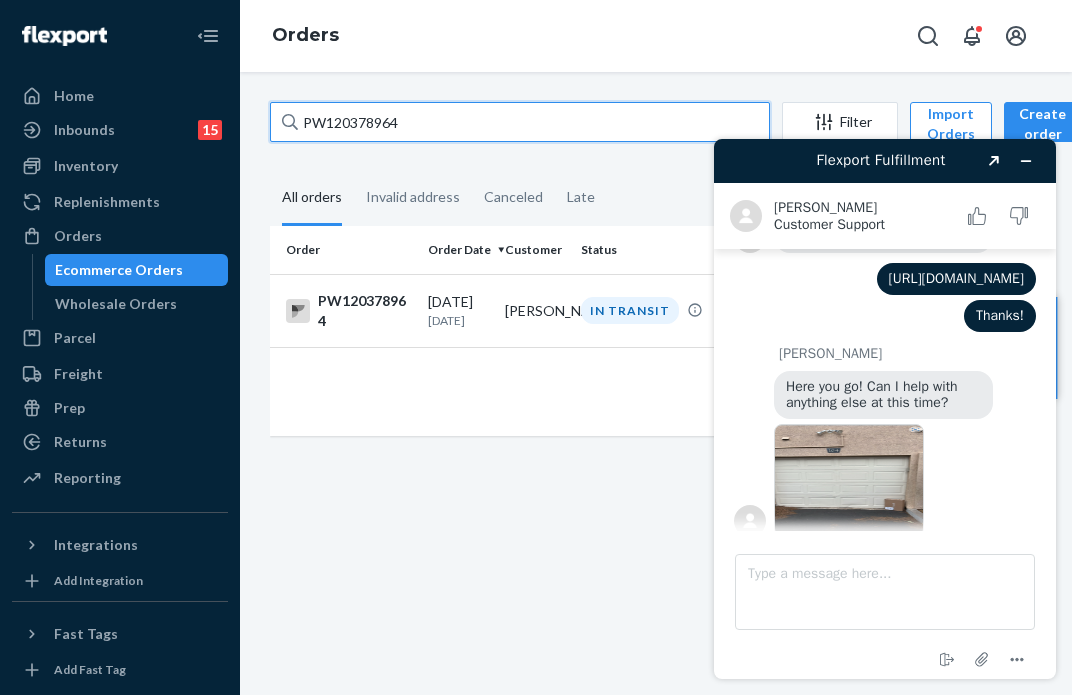 drag, startPoint x: 407, startPoint y: 124, endPoint x: 256, endPoint y: 99, distance: 153.05554 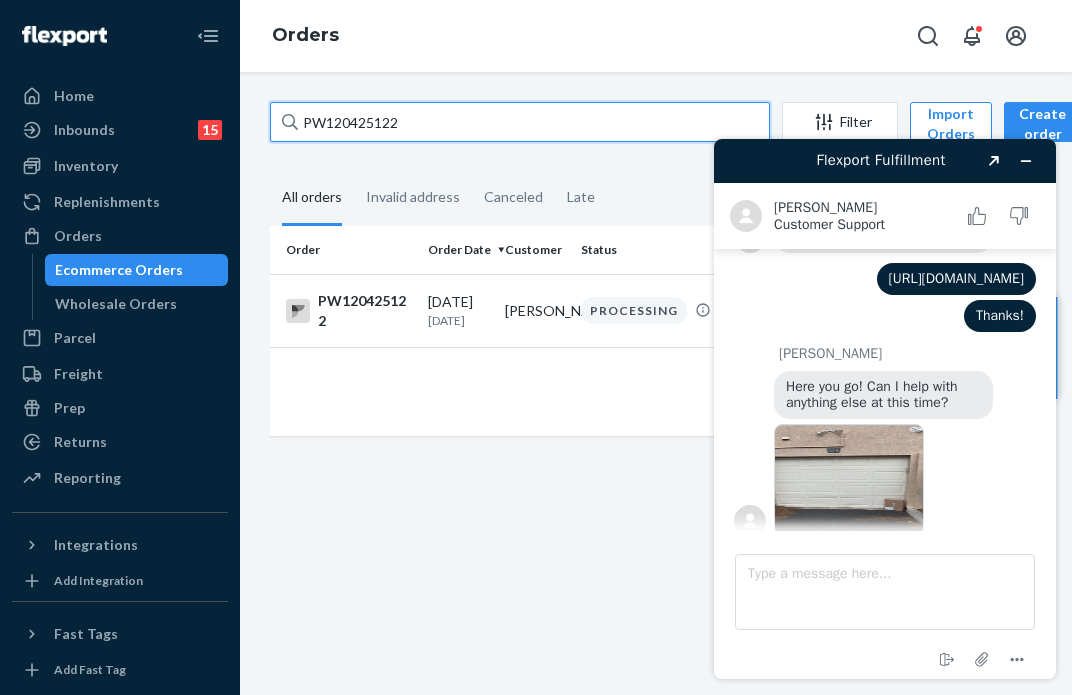 type on "PW120425122" 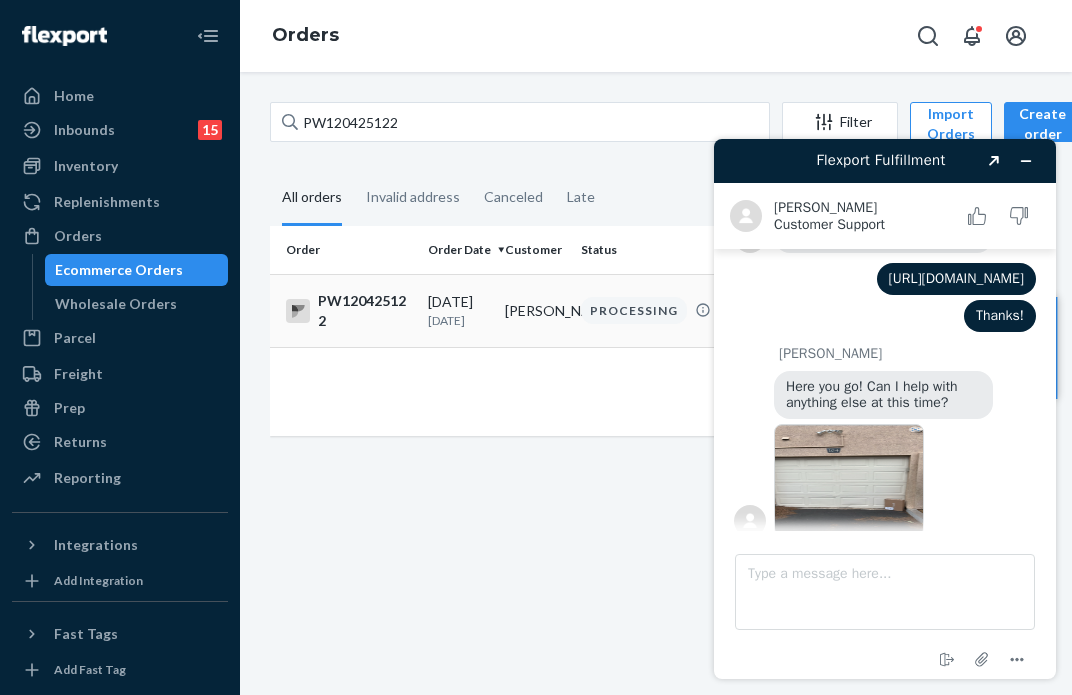 click on "PROCESSING" at bounding box center (648, 310) 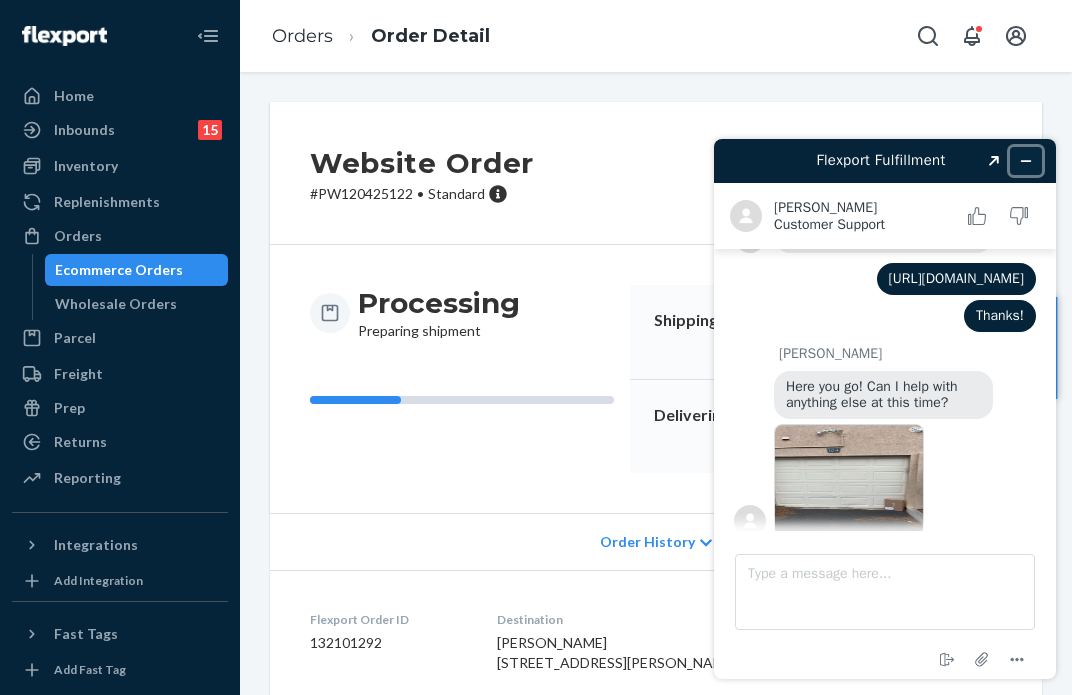click 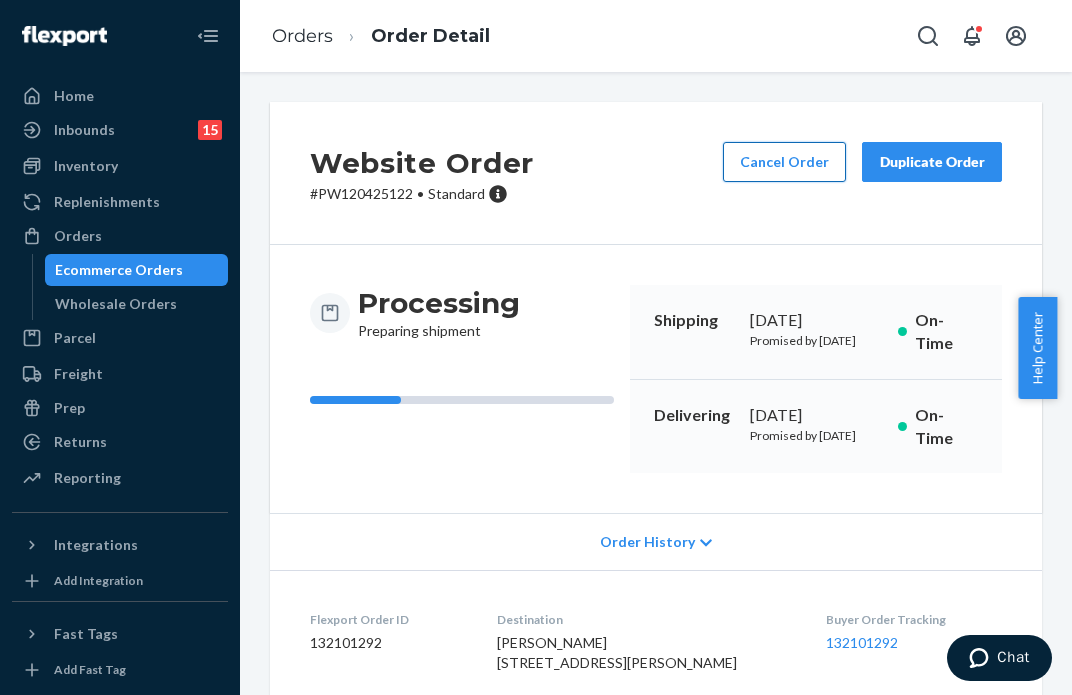 click on "Cancel Order" at bounding box center (784, 162) 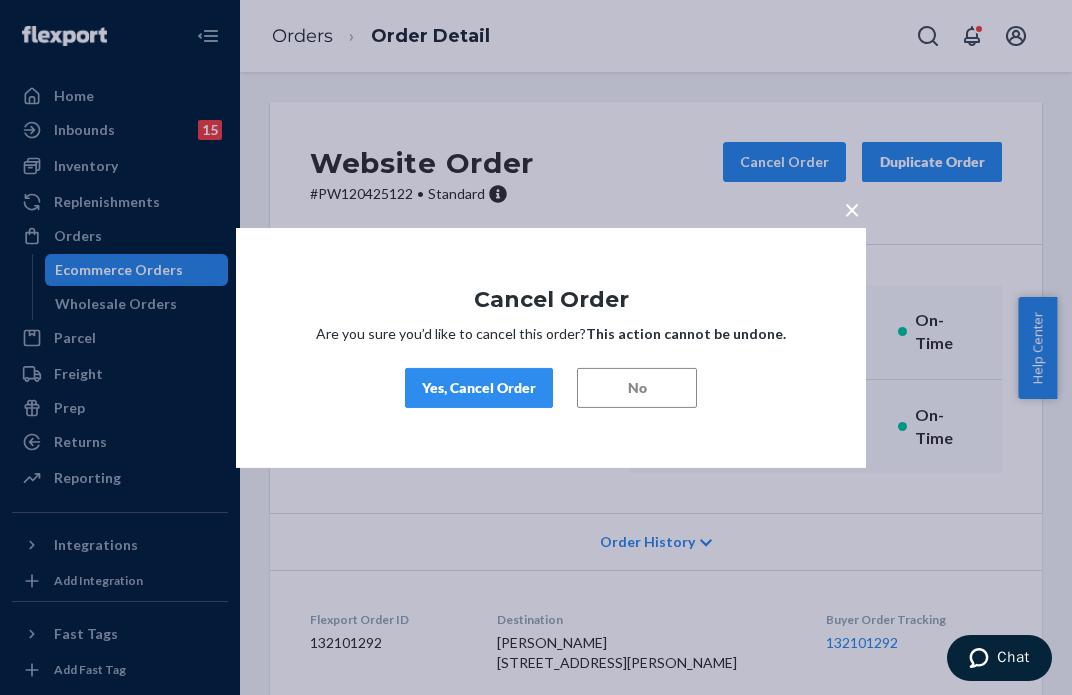 click on "Yes, Cancel Order" at bounding box center (479, 388) 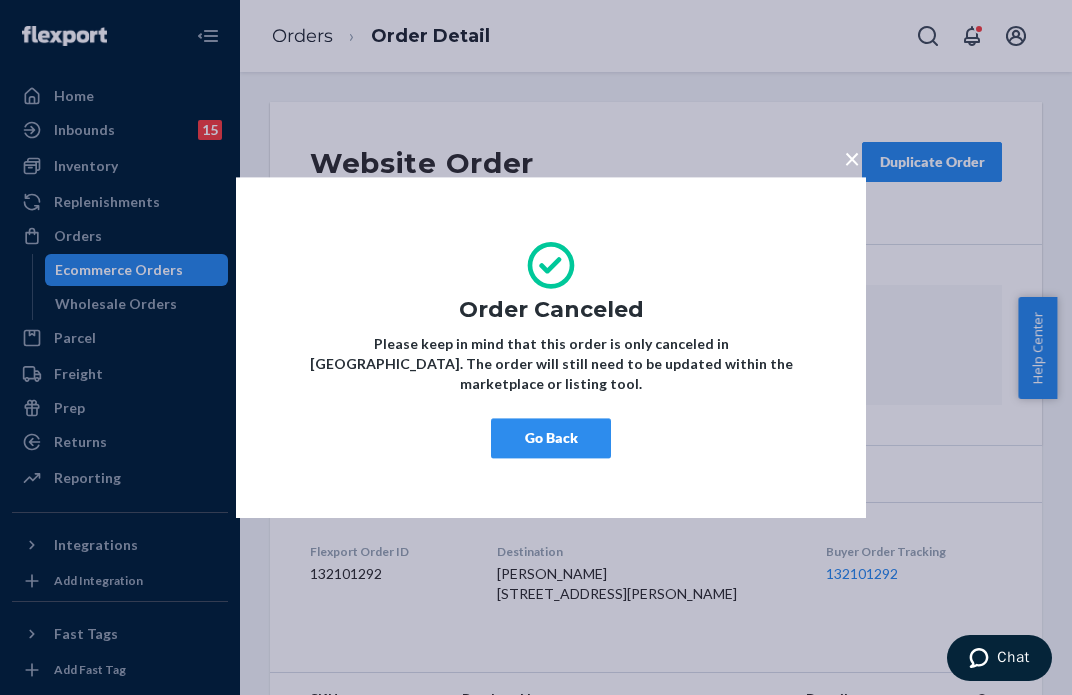 click on "Go Back" at bounding box center (551, 438) 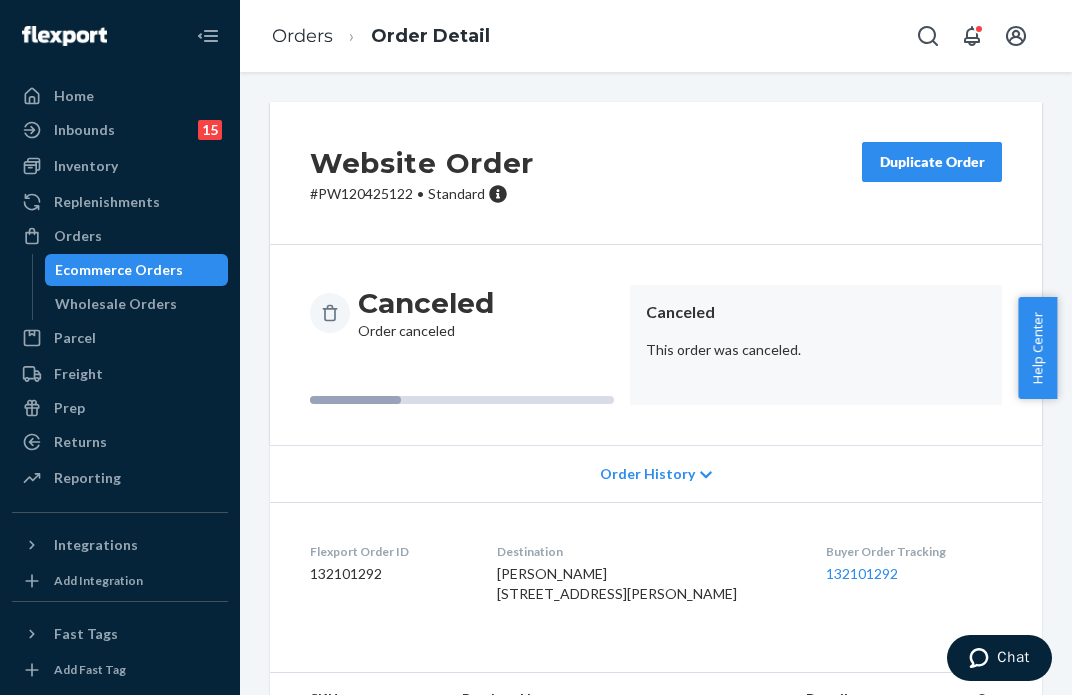 scroll, scrollTop: 309, scrollLeft: 0, axis: vertical 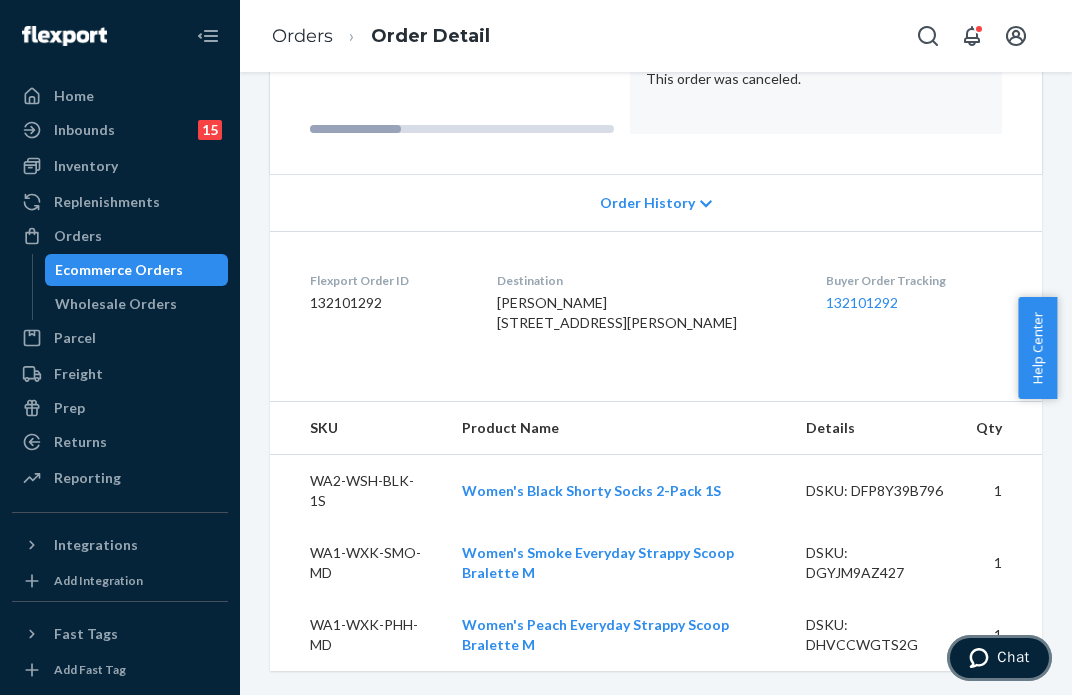 click on "Chat" at bounding box center (1013, 657) 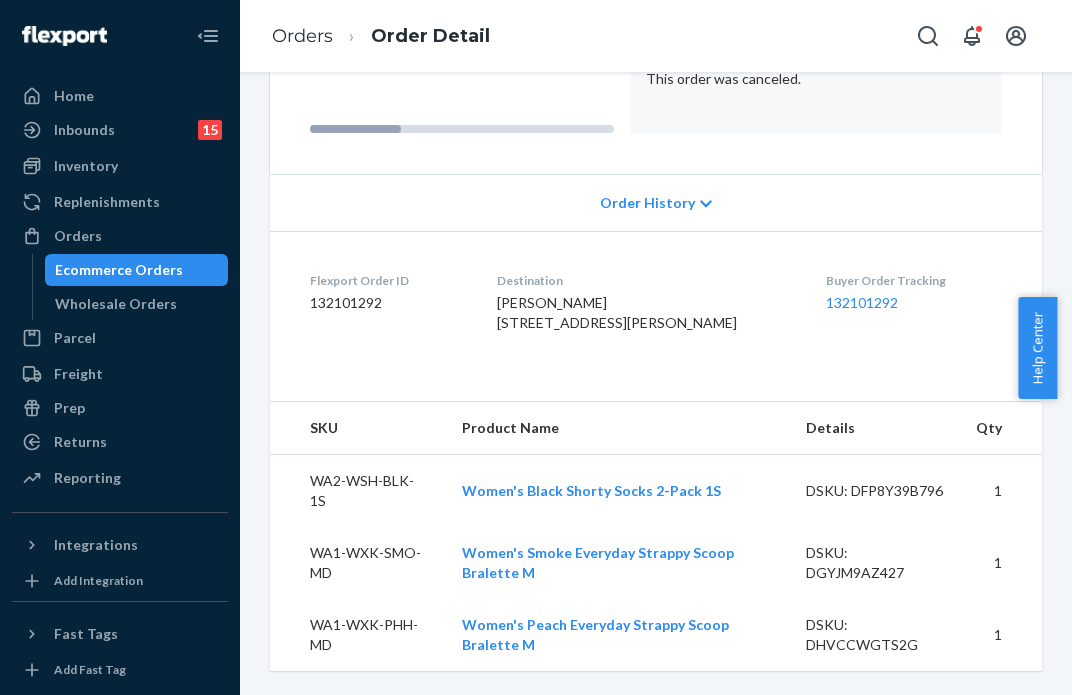 scroll, scrollTop: 0, scrollLeft: 0, axis: both 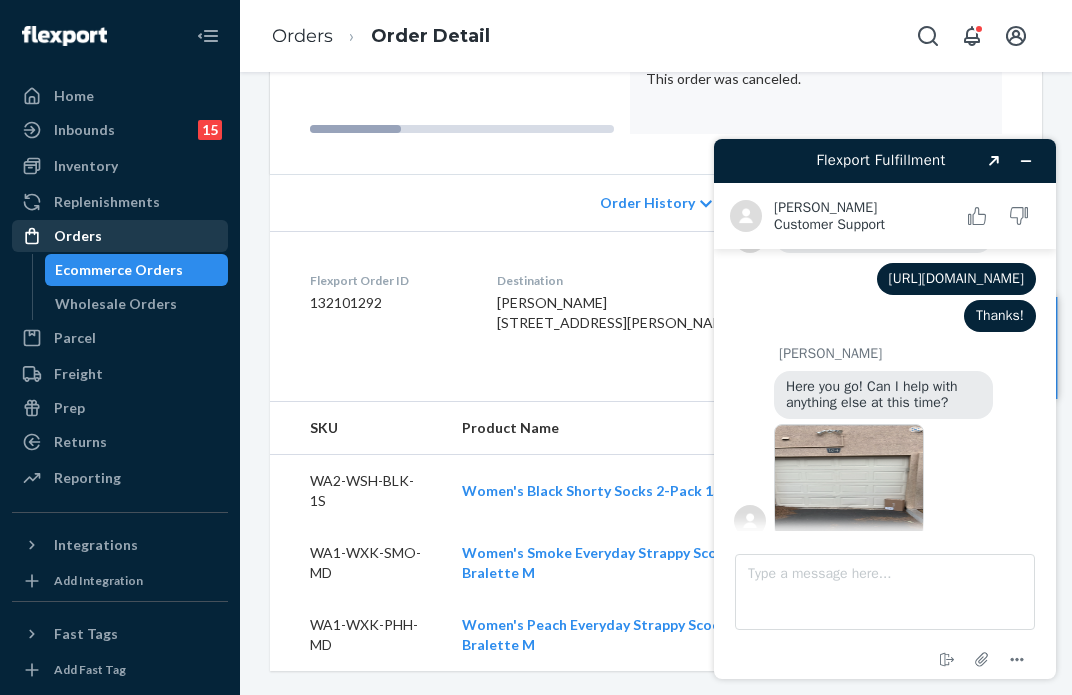 click on "Orders" at bounding box center [120, 236] 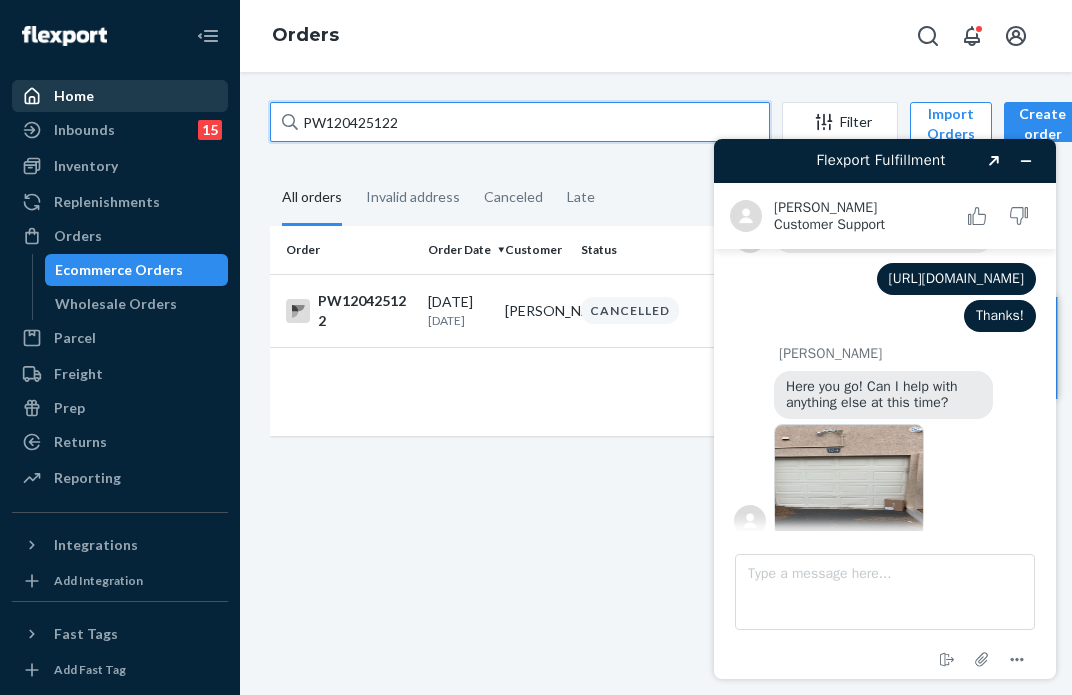 drag, startPoint x: 464, startPoint y: 123, endPoint x: 201, endPoint y: 105, distance: 263.61526 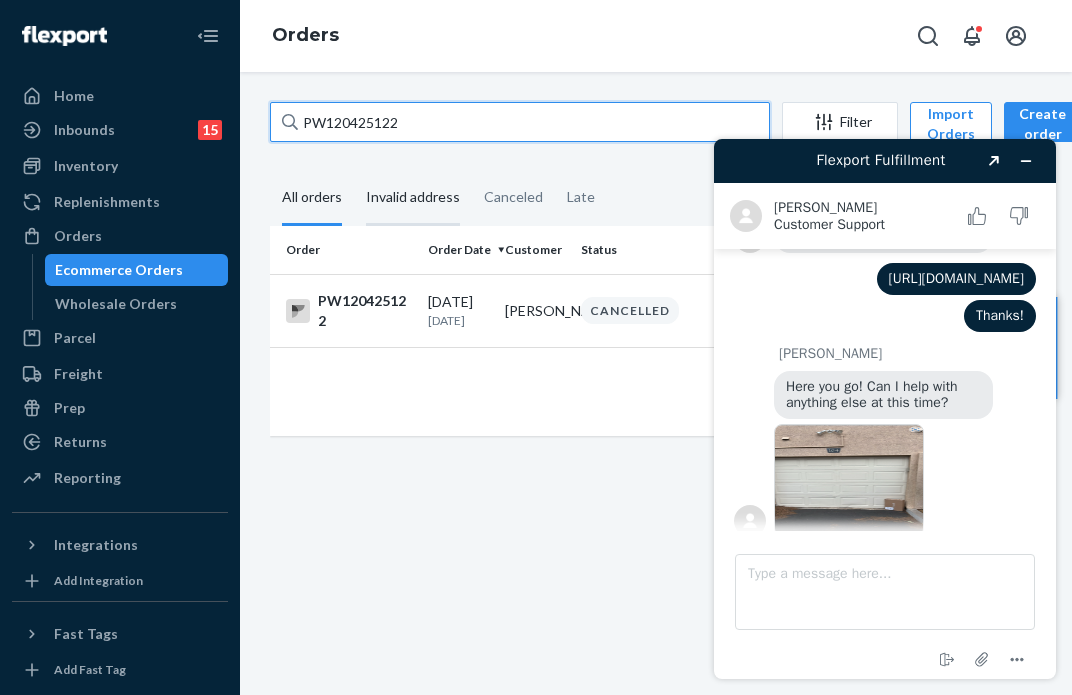 paste 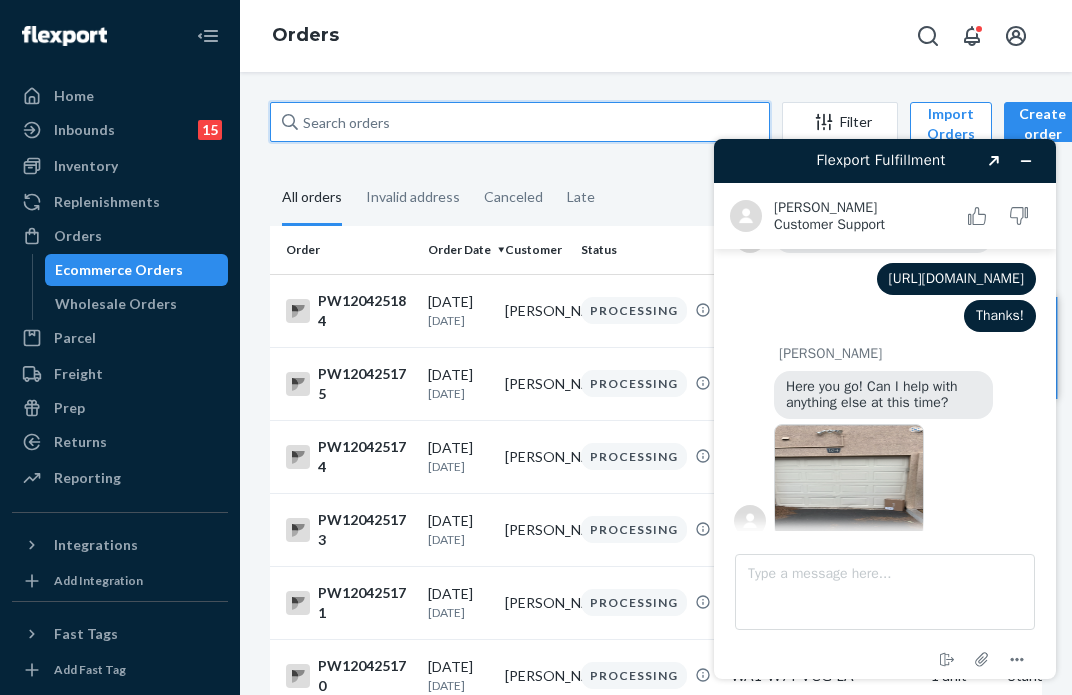 scroll, scrollTop: 0, scrollLeft: 0, axis: both 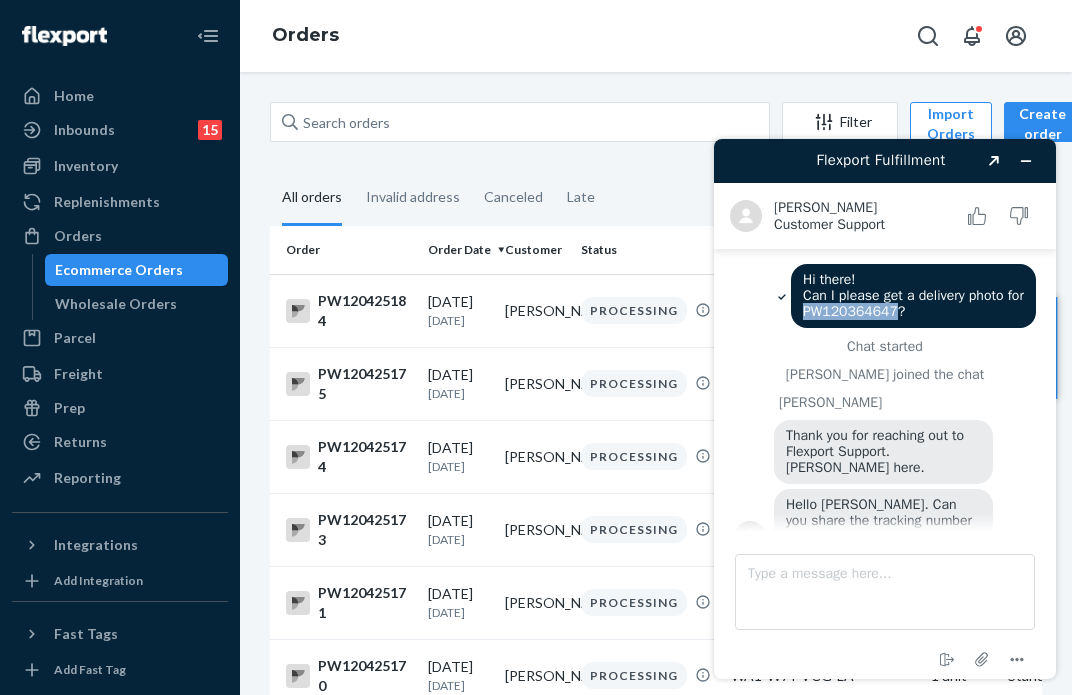 drag, startPoint x: 907, startPoint y: 310, endPoint x: 819, endPoint y: 308, distance: 88.02273 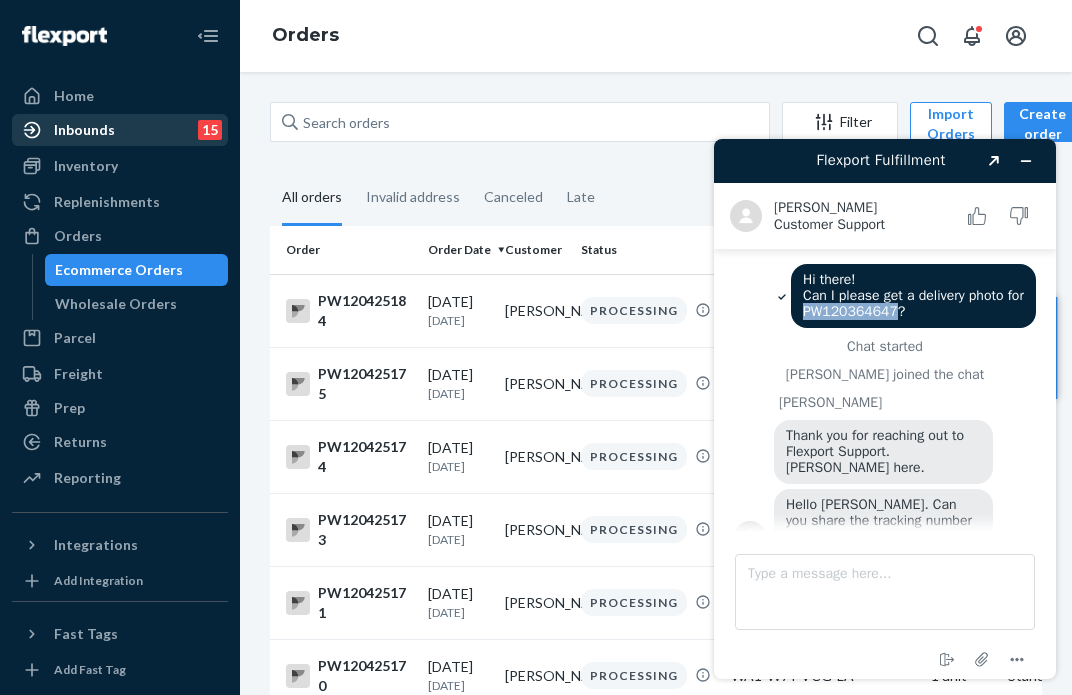 copy on "PW120364647" 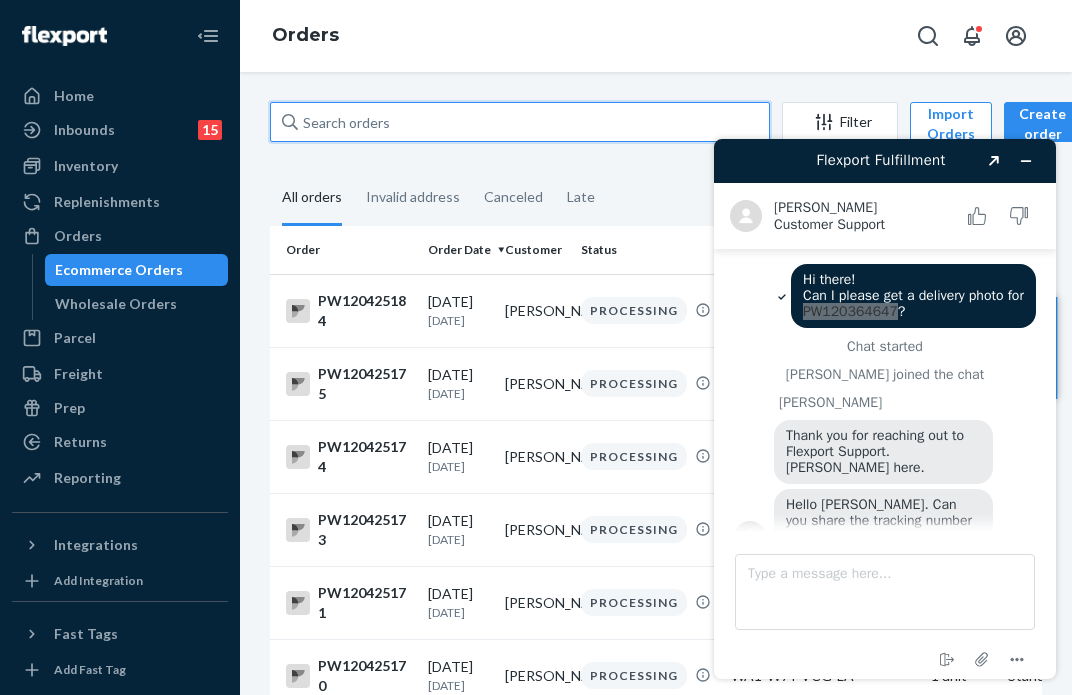 click at bounding box center [520, 122] 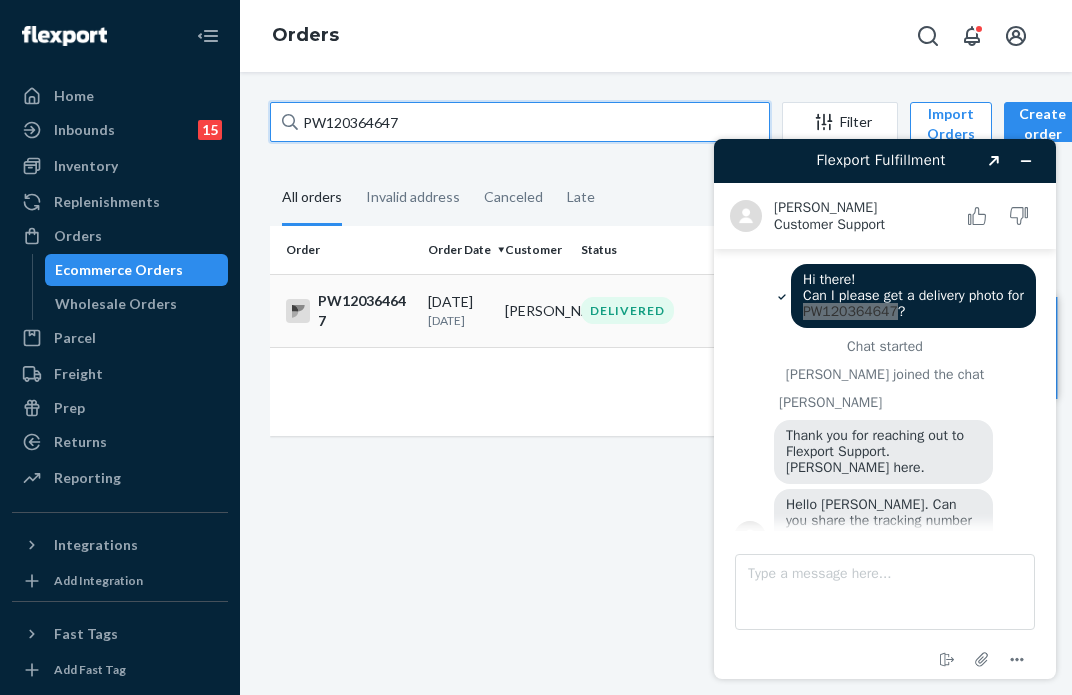 type on "PW120364647" 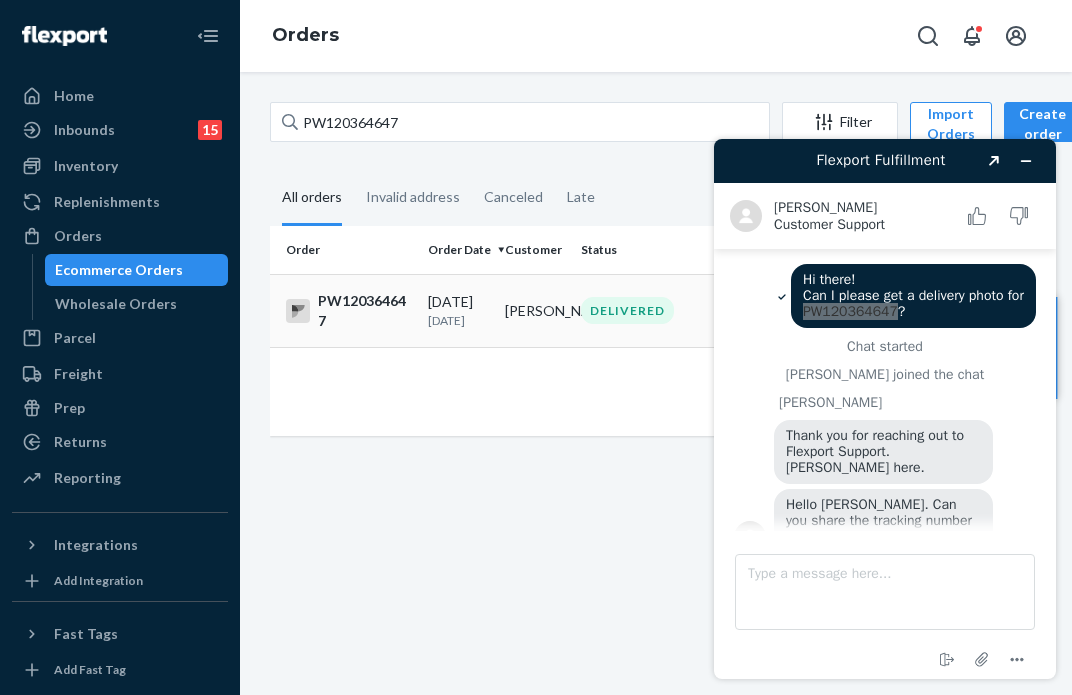 click on "DELIVERED" at bounding box center [648, 310] 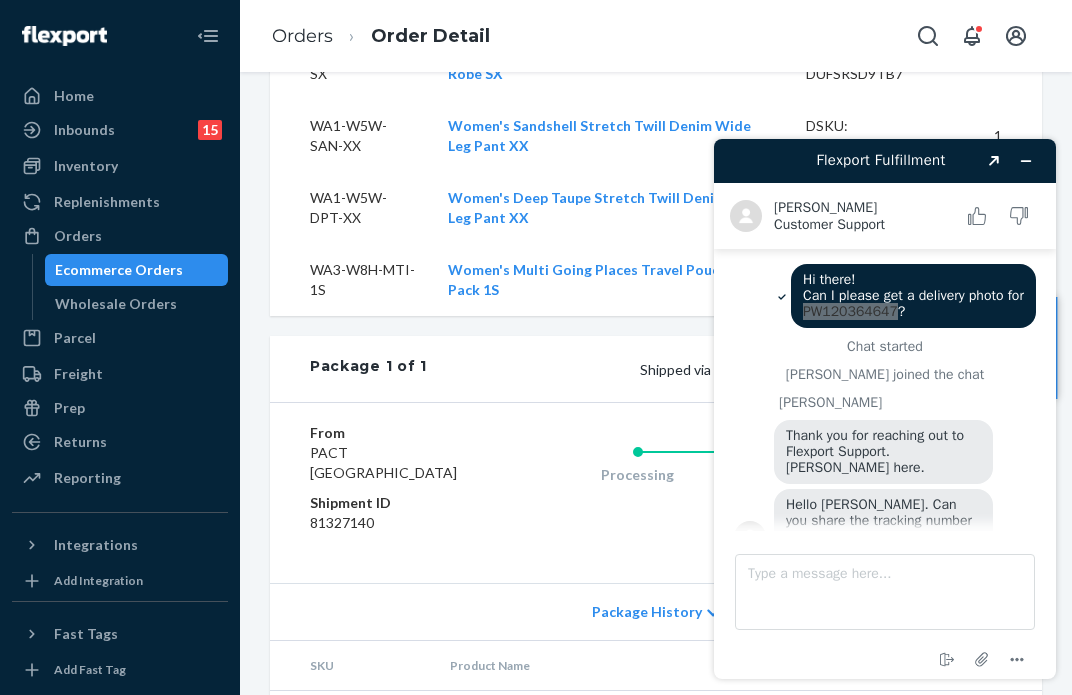 scroll, scrollTop: 1300, scrollLeft: 0, axis: vertical 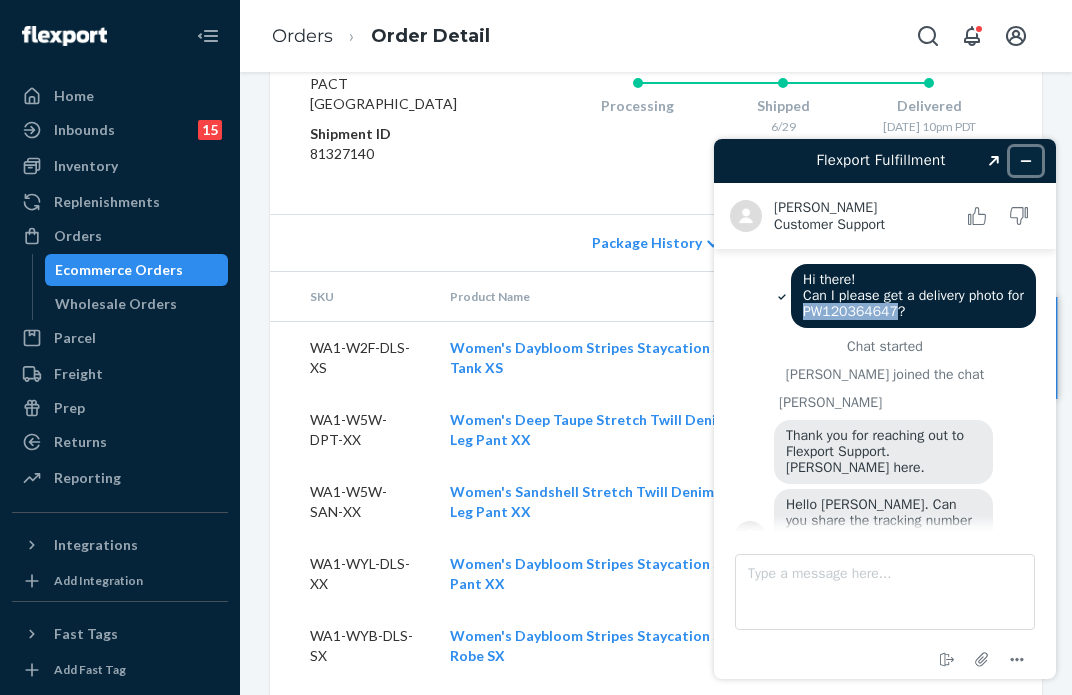 click 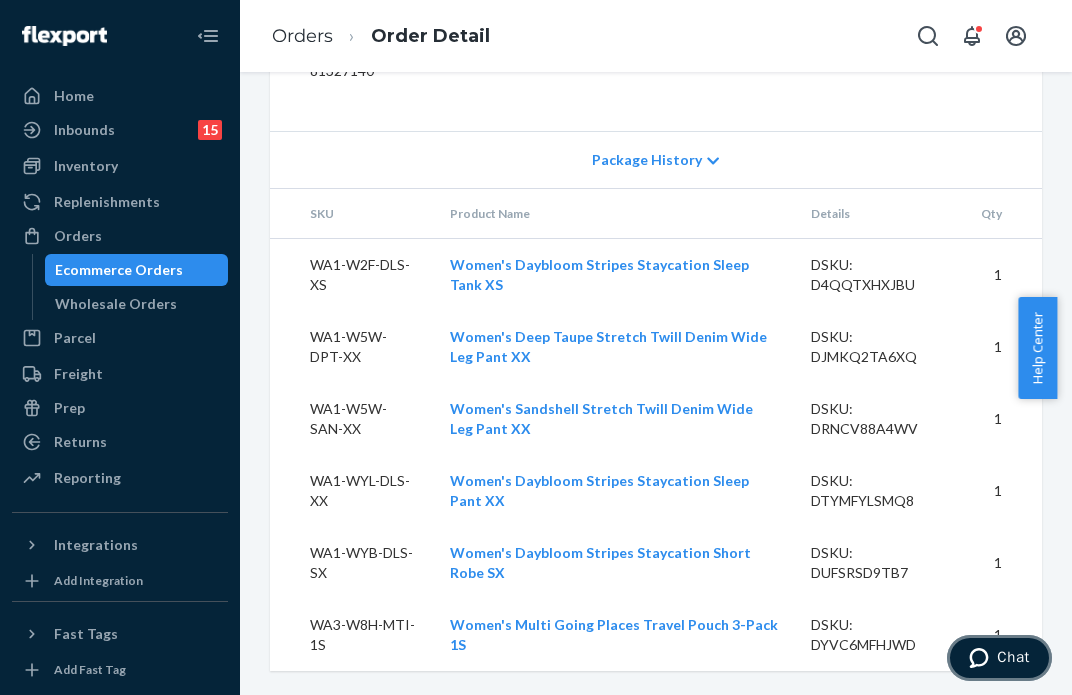 scroll, scrollTop: 1443, scrollLeft: 0, axis: vertical 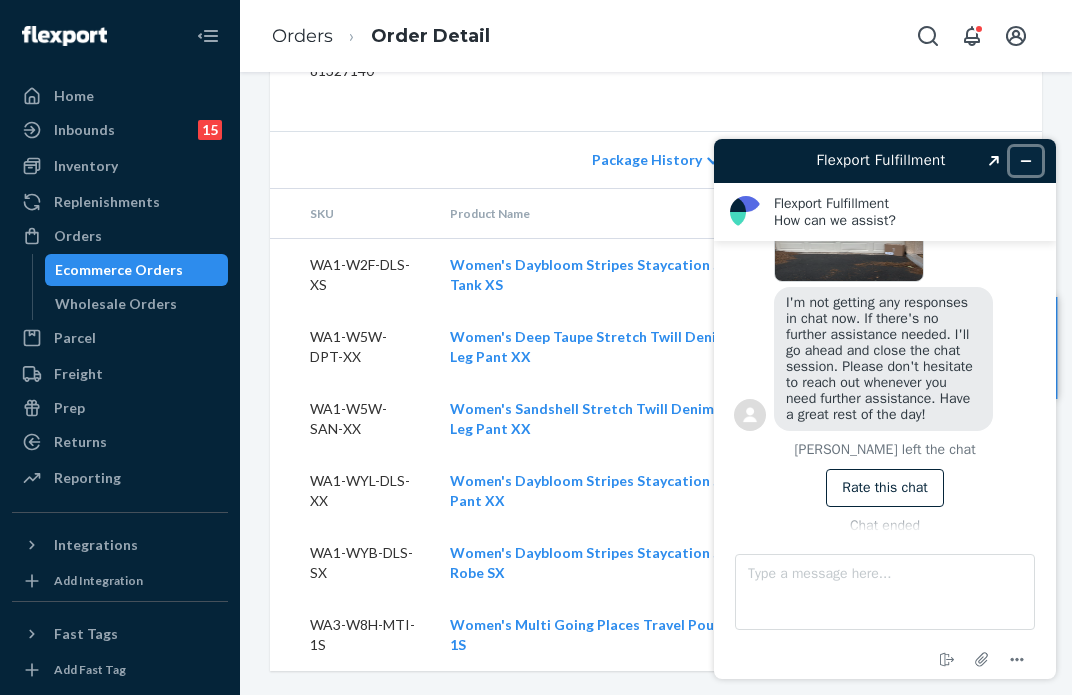 click 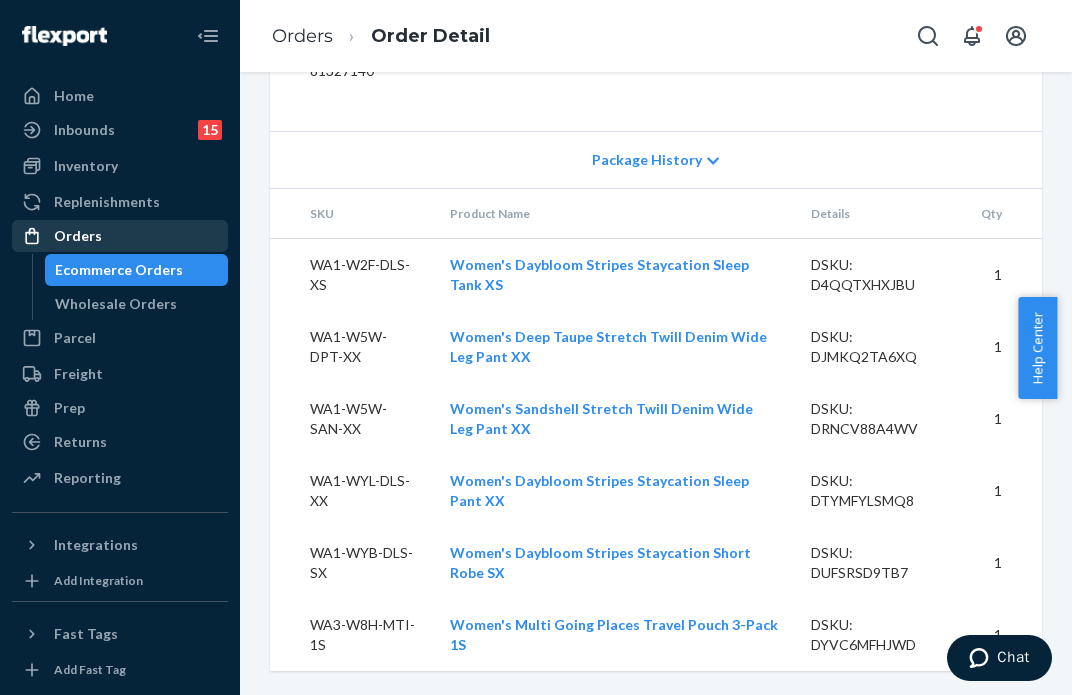 click on "Orders" at bounding box center [120, 236] 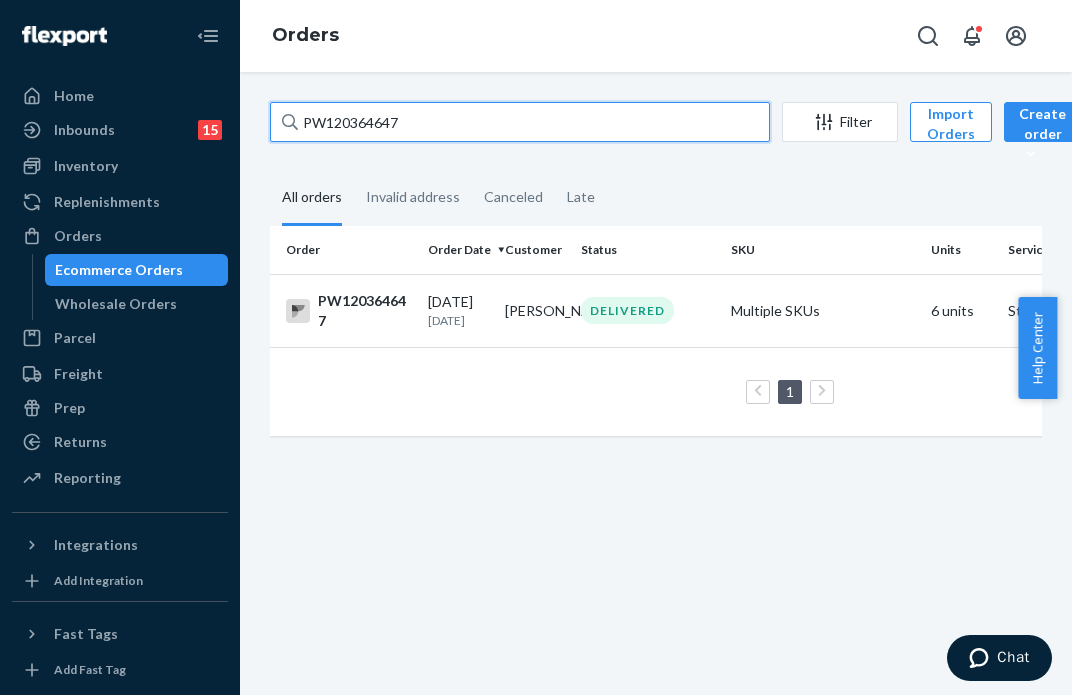 drag, startPoint x: 419, startPoint y: 114, endPoint x: 293, endPoint y: 97, distance: 127.141655 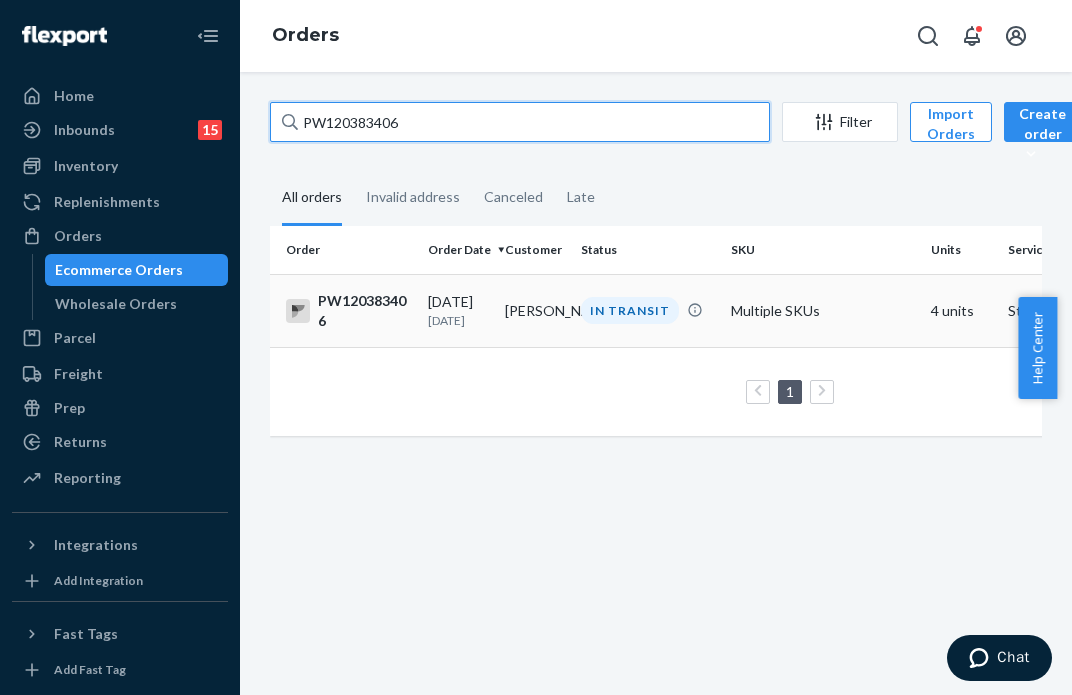type on "PW120383406" 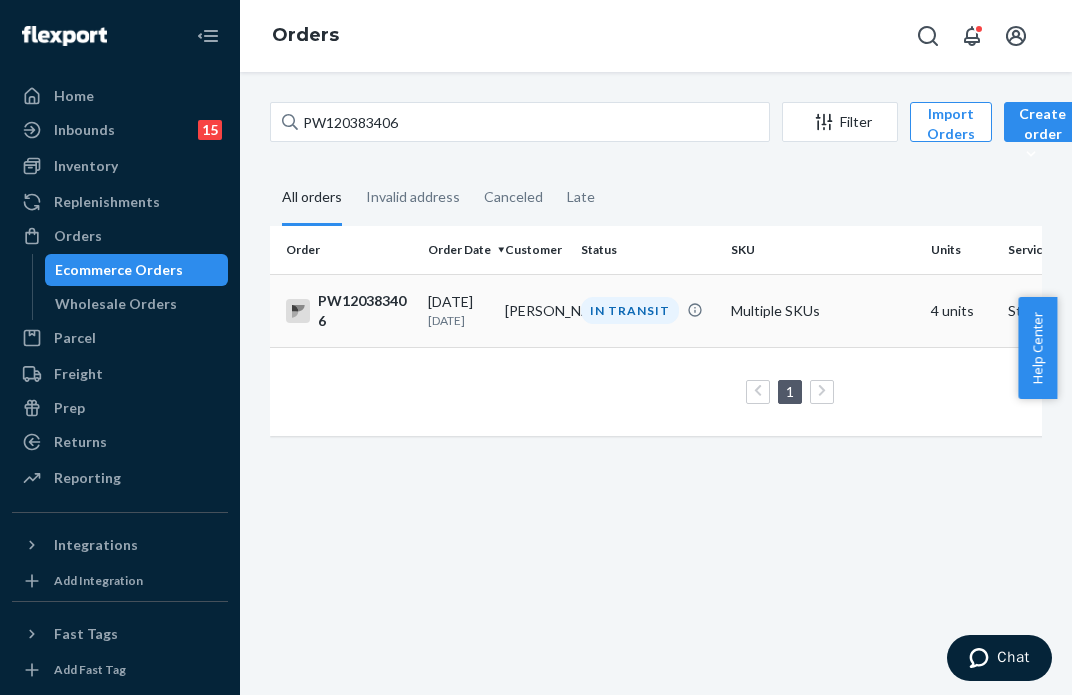 click on "Heather Cohen" at bounding box center [535, 310] 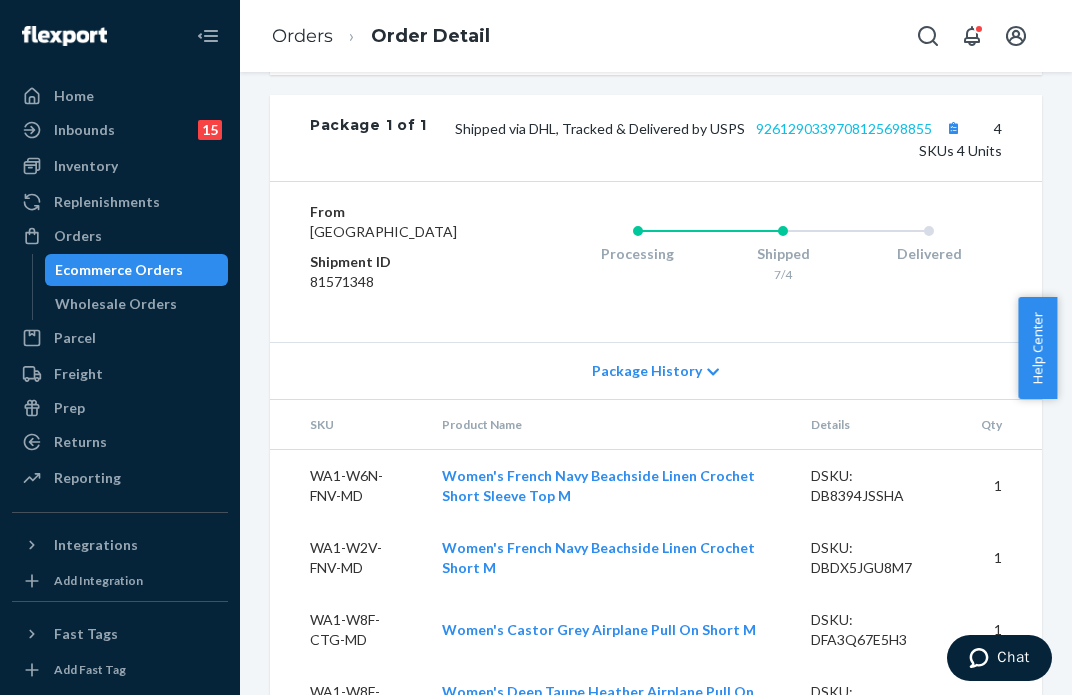 scroll, scrollTop: 900, scrollLeft: 0, axis: vertical 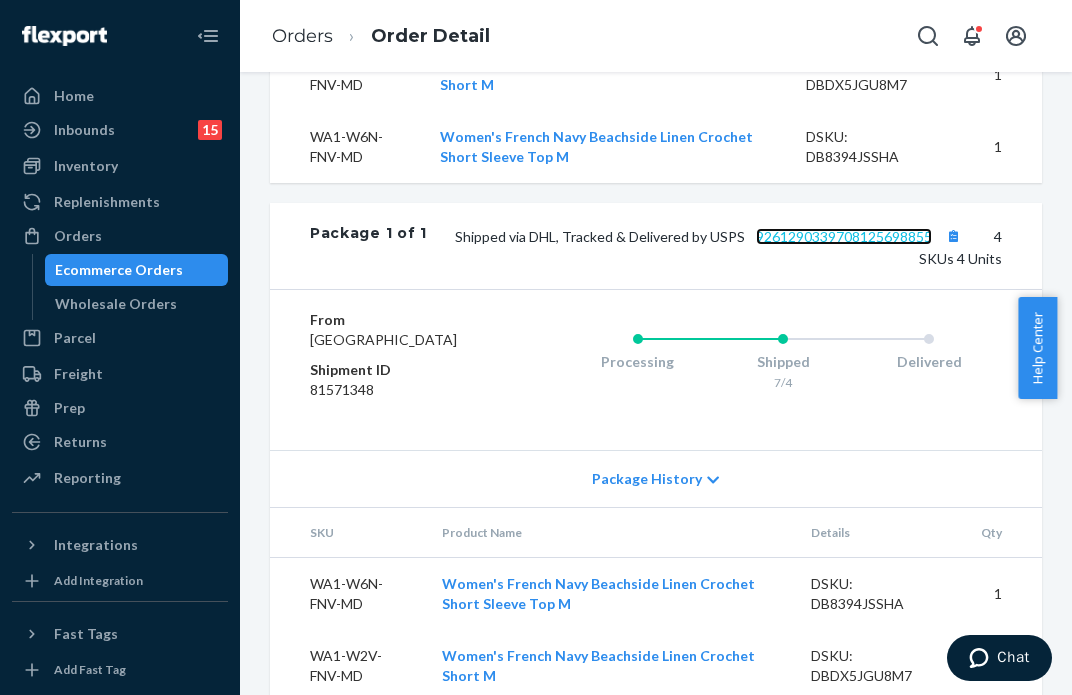click on "9261290339708125698855" at bounding box center [844, 236] 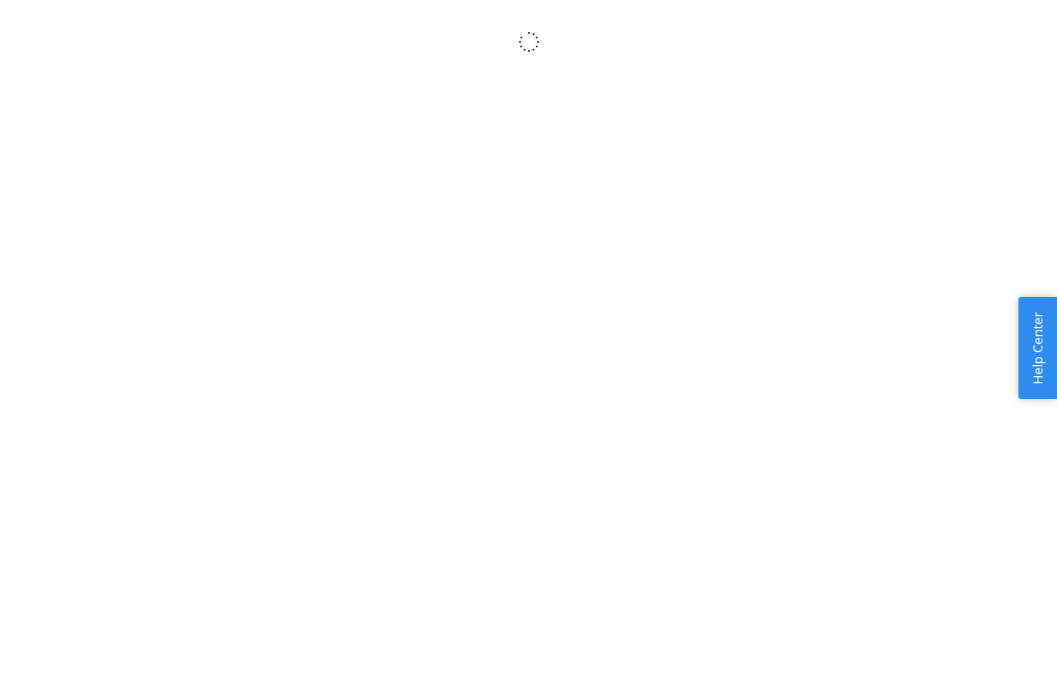 scroll, scrollTop: 0, scrollLeft: 0, axis: both 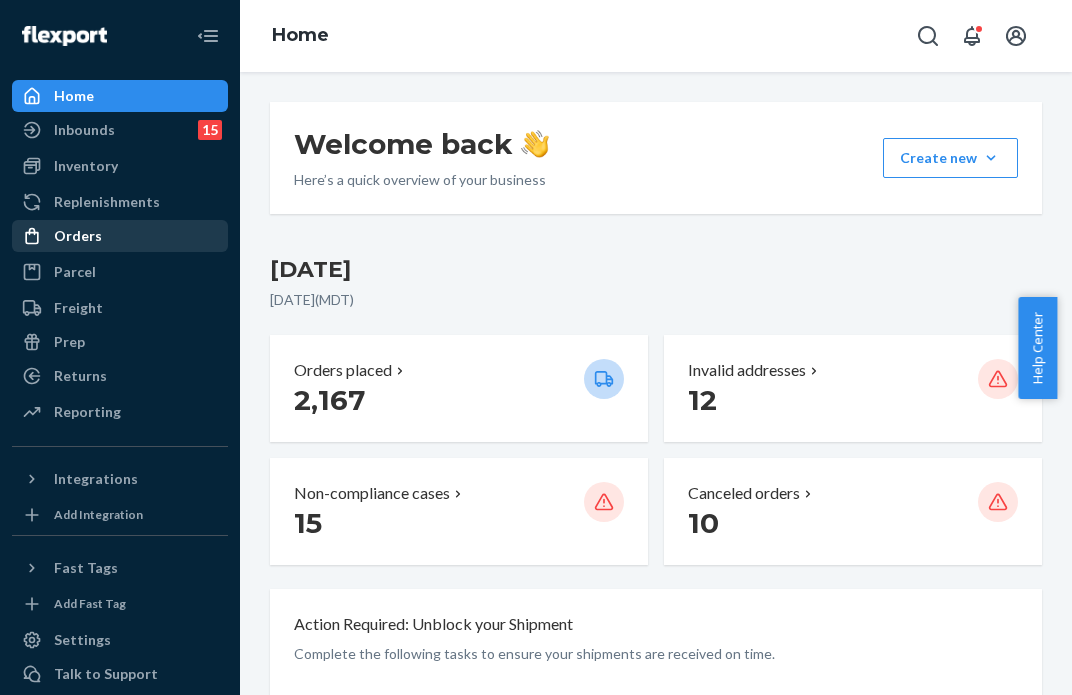 click on "Orders" at bounding box center (120, 236) 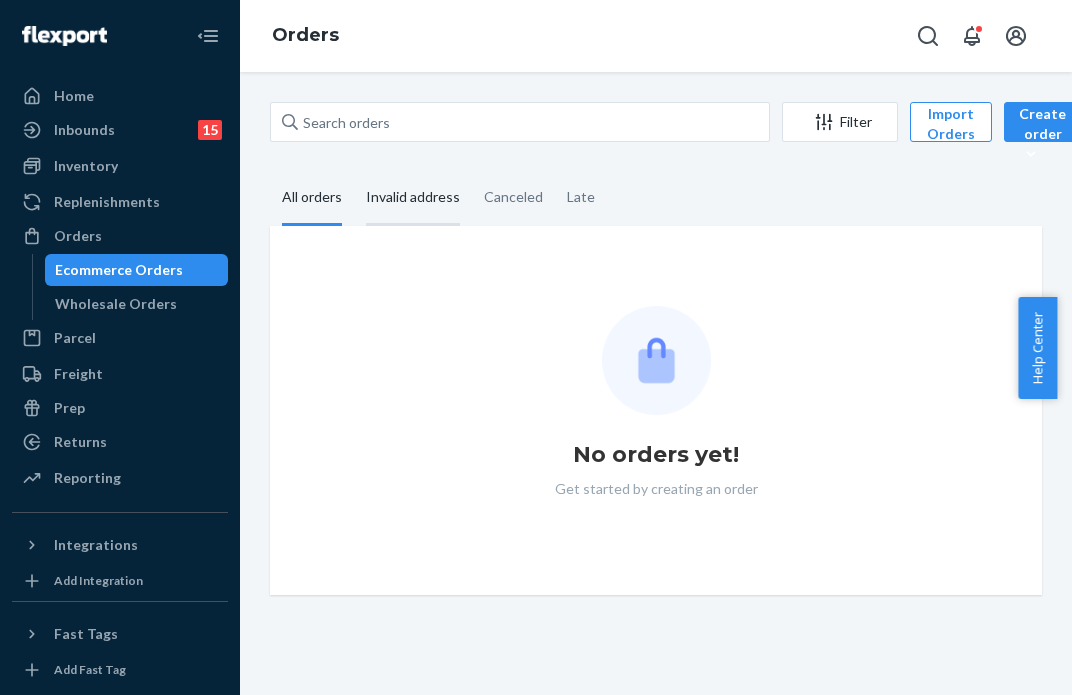scroll, scrollTop: 0, scrollLeft: 0, axis: both 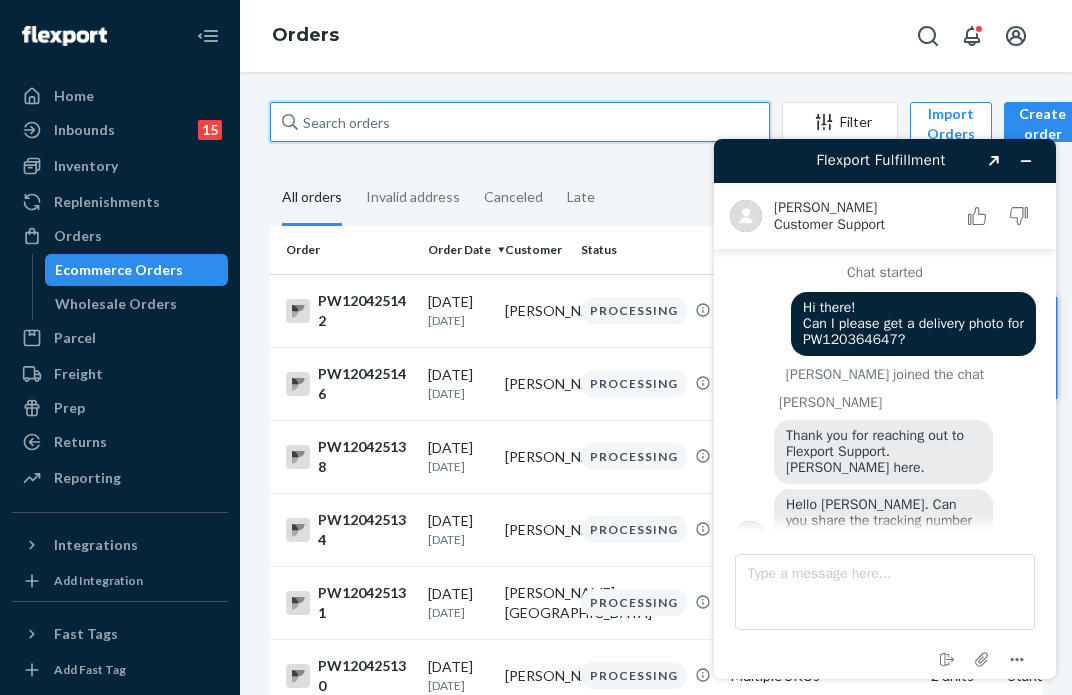 click at bounding box center (520, 122) 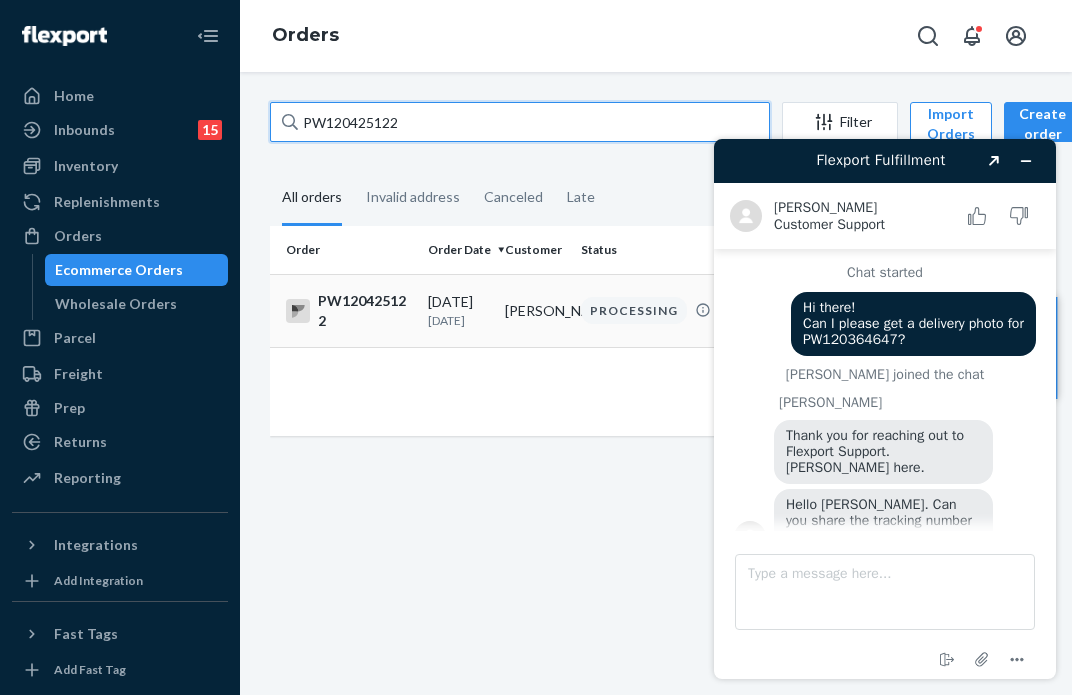 type on "PW120425122" 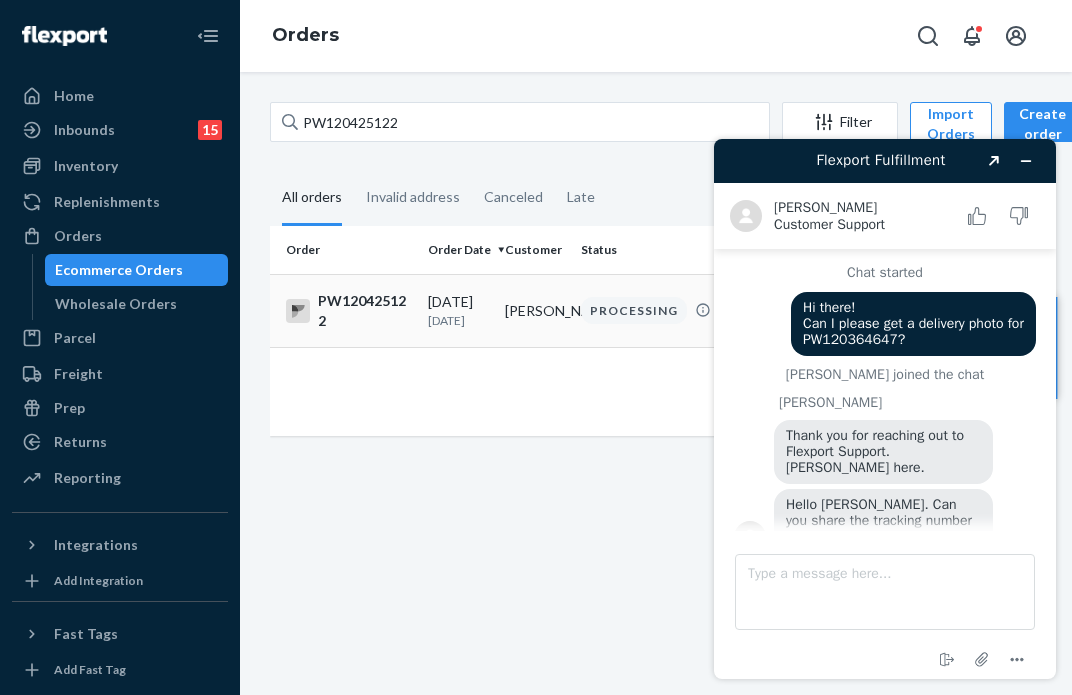 click on "[PERSON_NAME]" at bounding box center [535, 310] 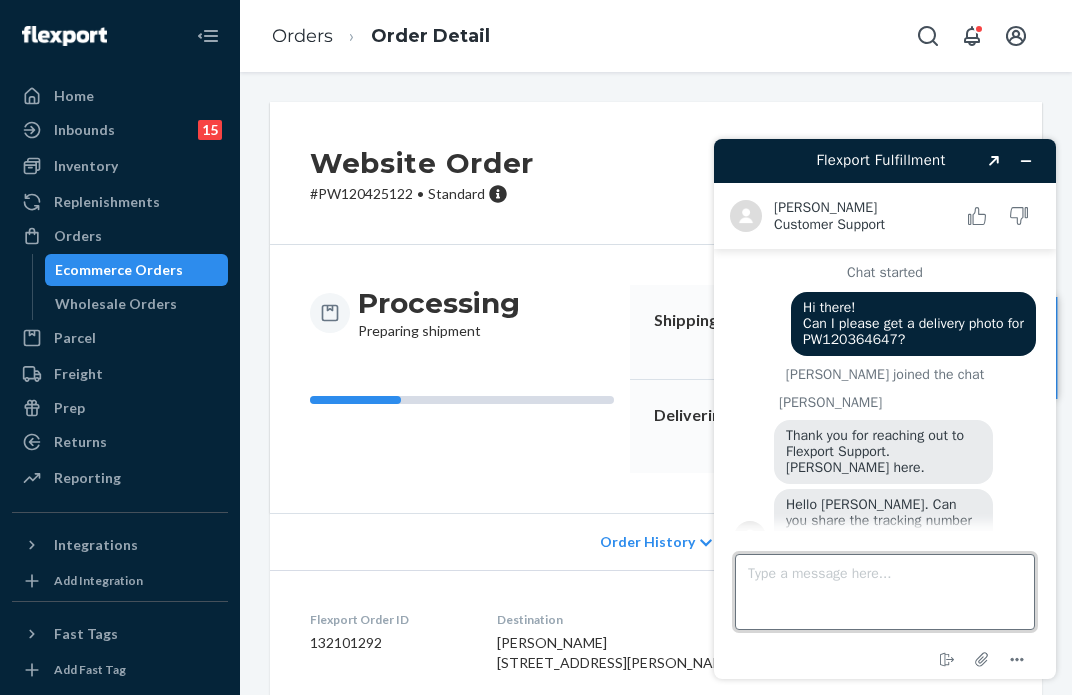 click on "Type a message here..." at bounding box center [885, 592] 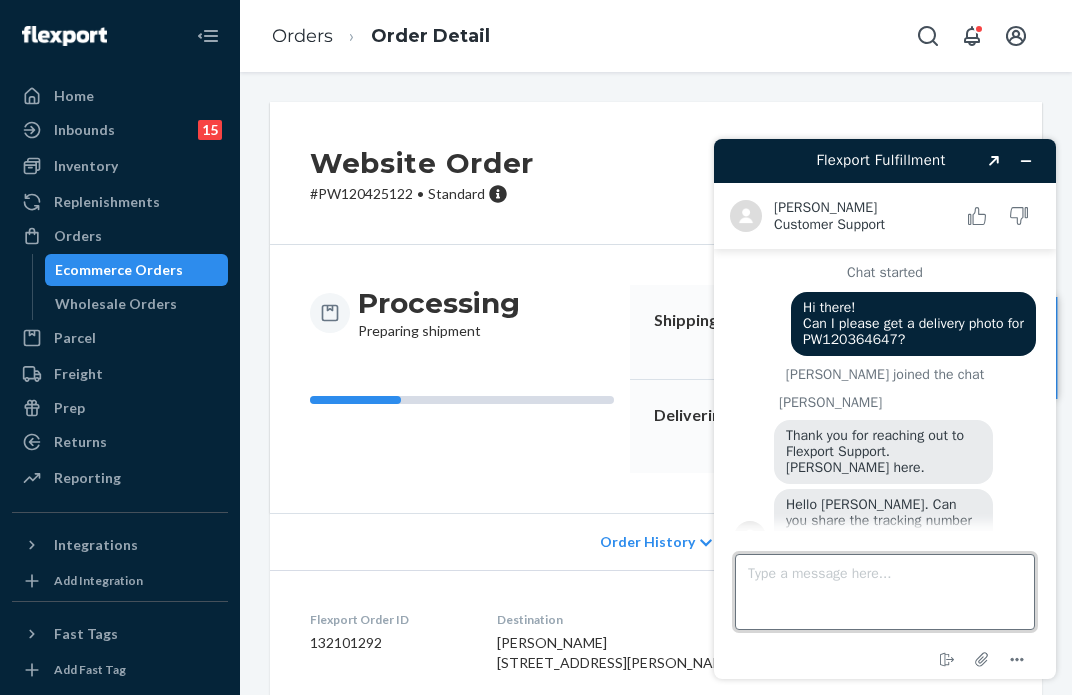 paste on "[URL][DOMAIN_NAME][DOMAIN_NAME]" 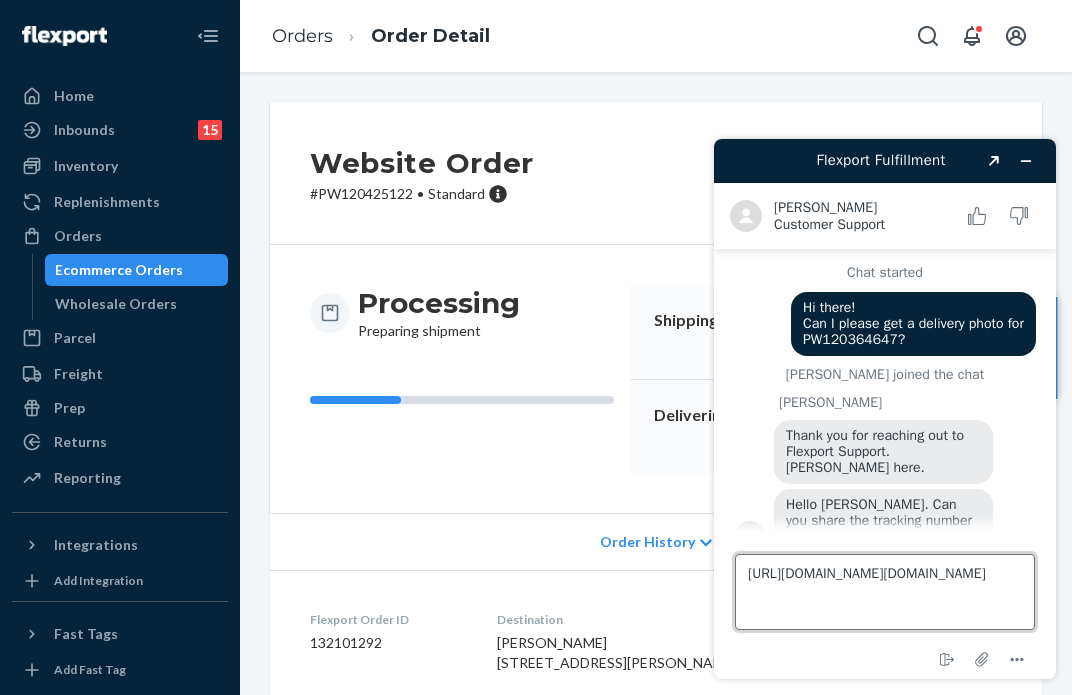 drag, startPoint x: 846, startPoint y: 611, endPoint x: 667, endPoint y: 513, distance: 204.07106 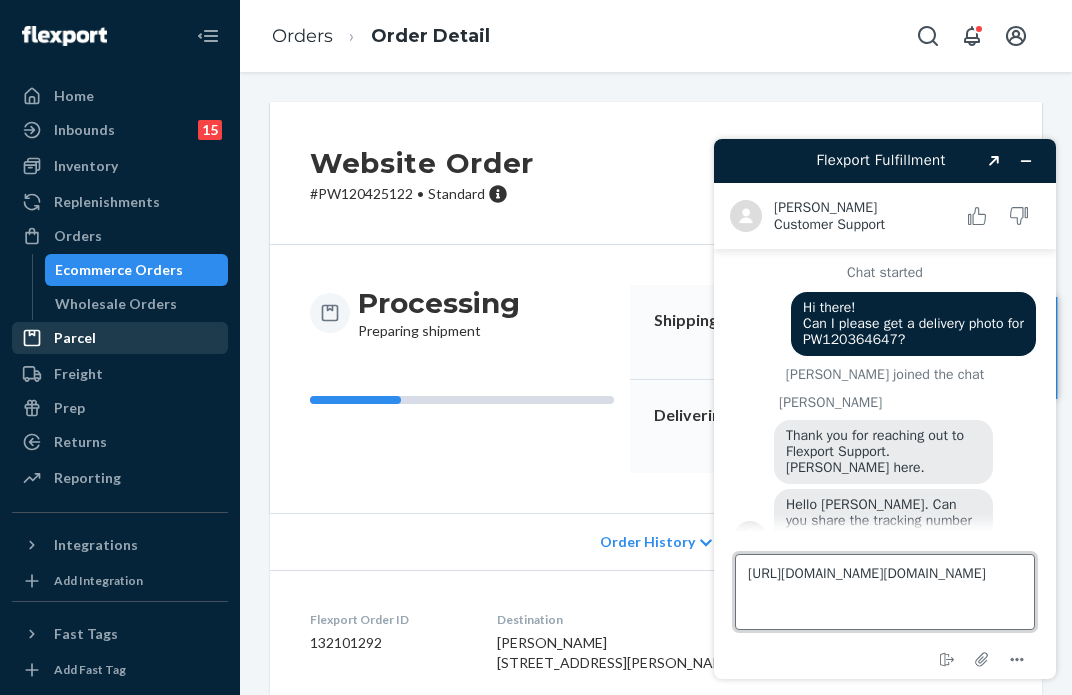 type on "[URL][DOMAIN_NAME][DOMAIN_NAME]" 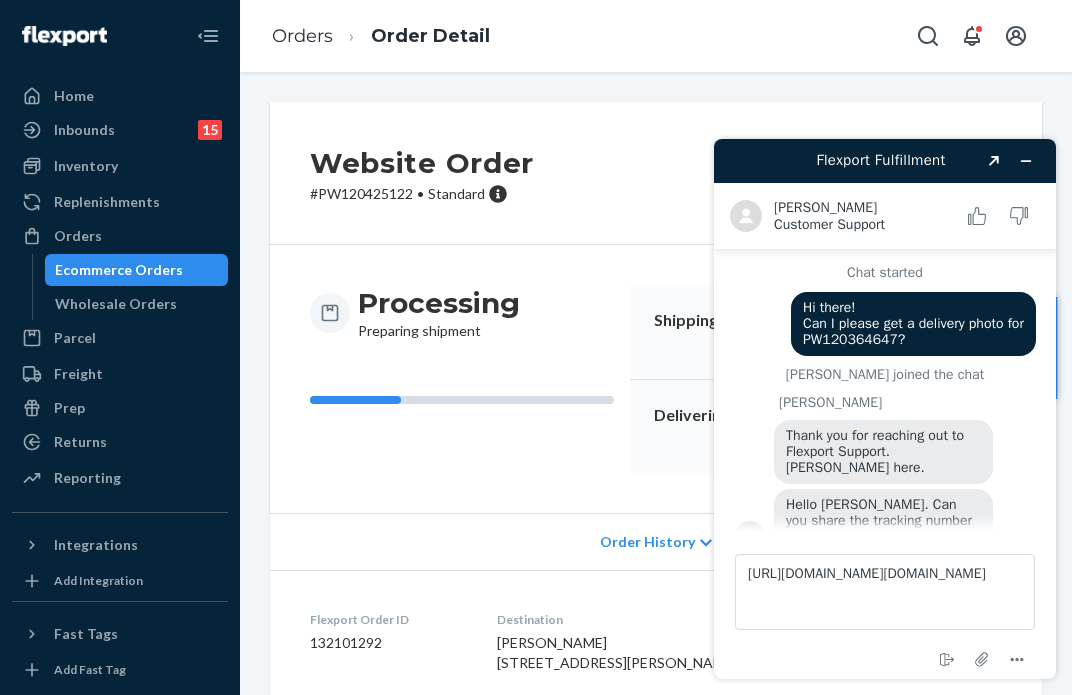 click on "Ecommerce Orders" at bounding box center (137, 270) 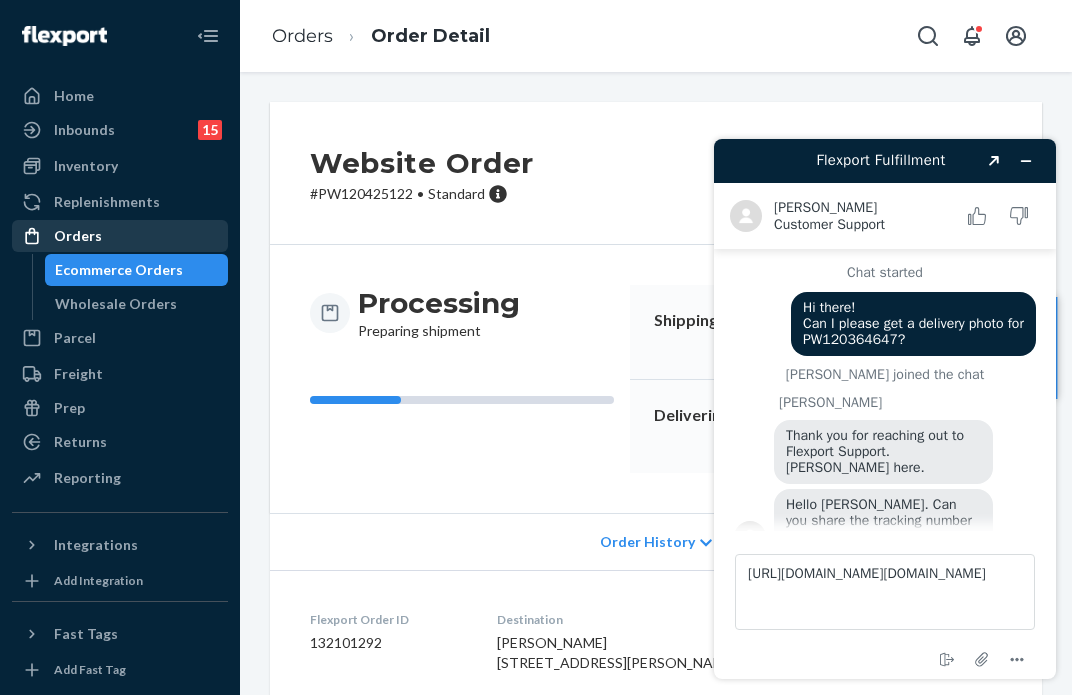 click on "Orders" at bounding box center (120, 236) 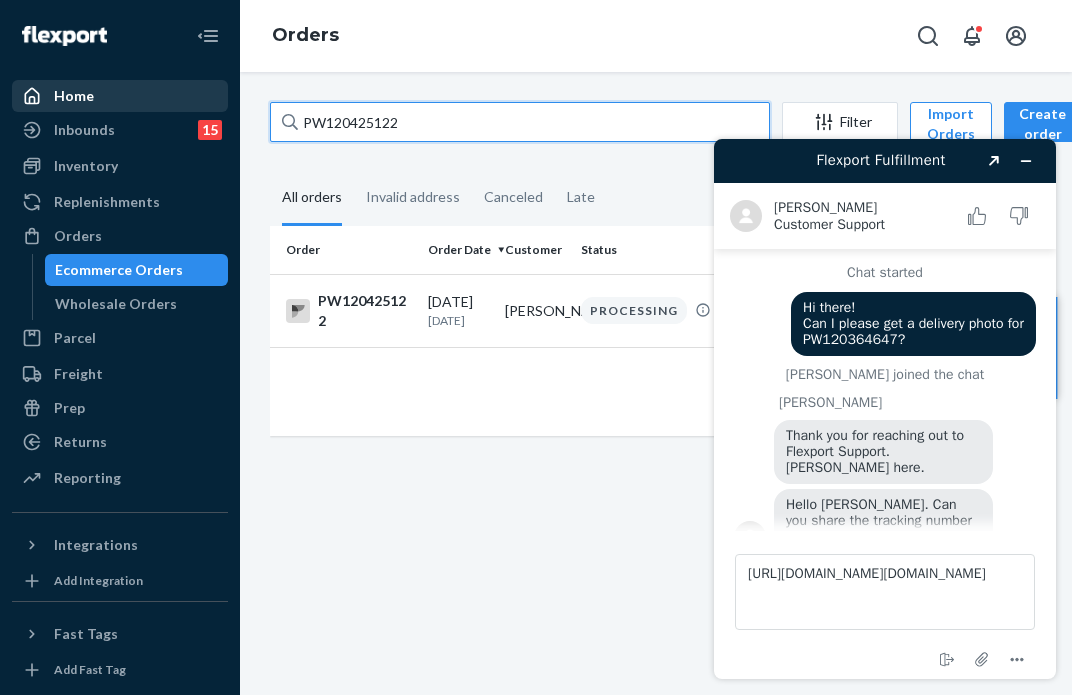 drag, startPoint x: 452, startPoint y: 126, endPoint x: 184, endPoint y: 99, distance: 269.35663 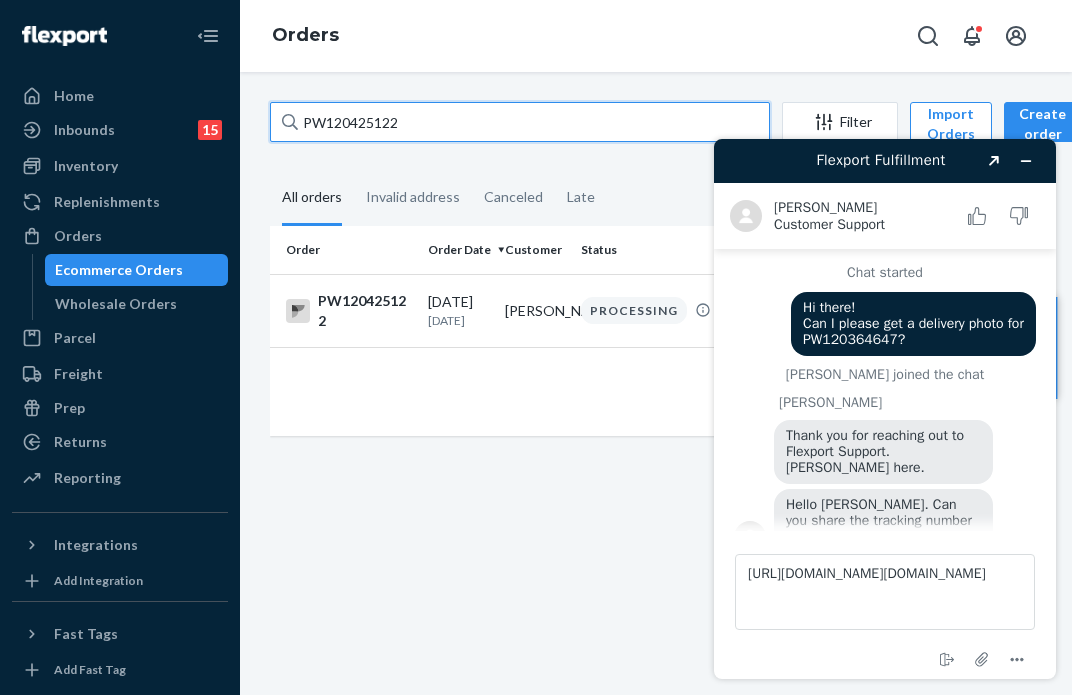 paste on "364647" 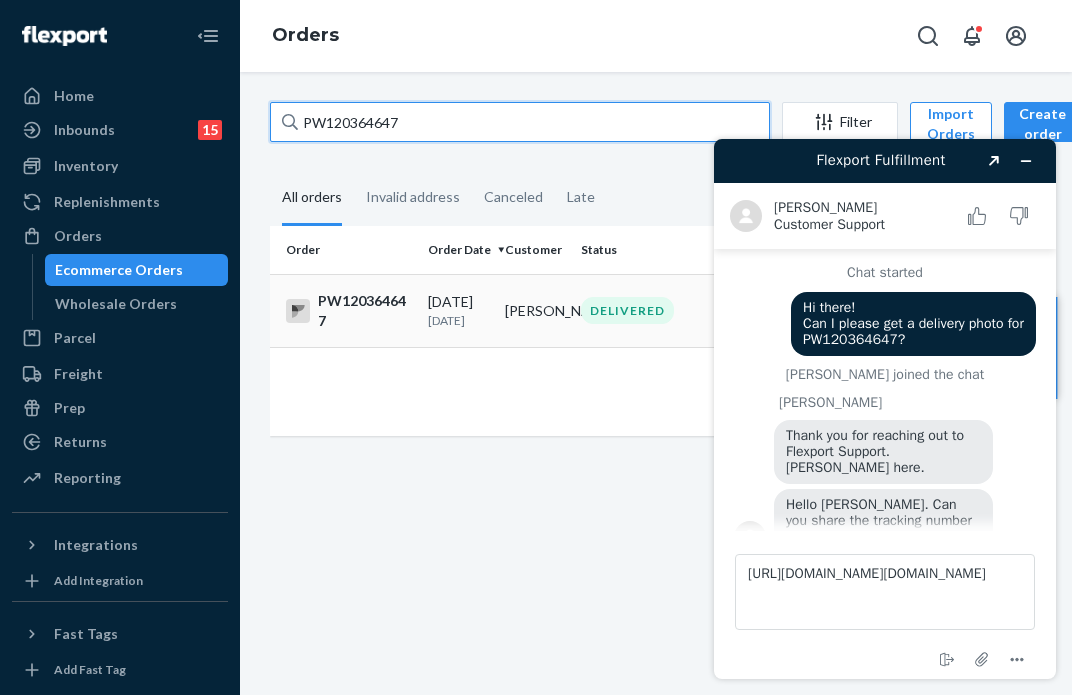 type on "PW120364647" 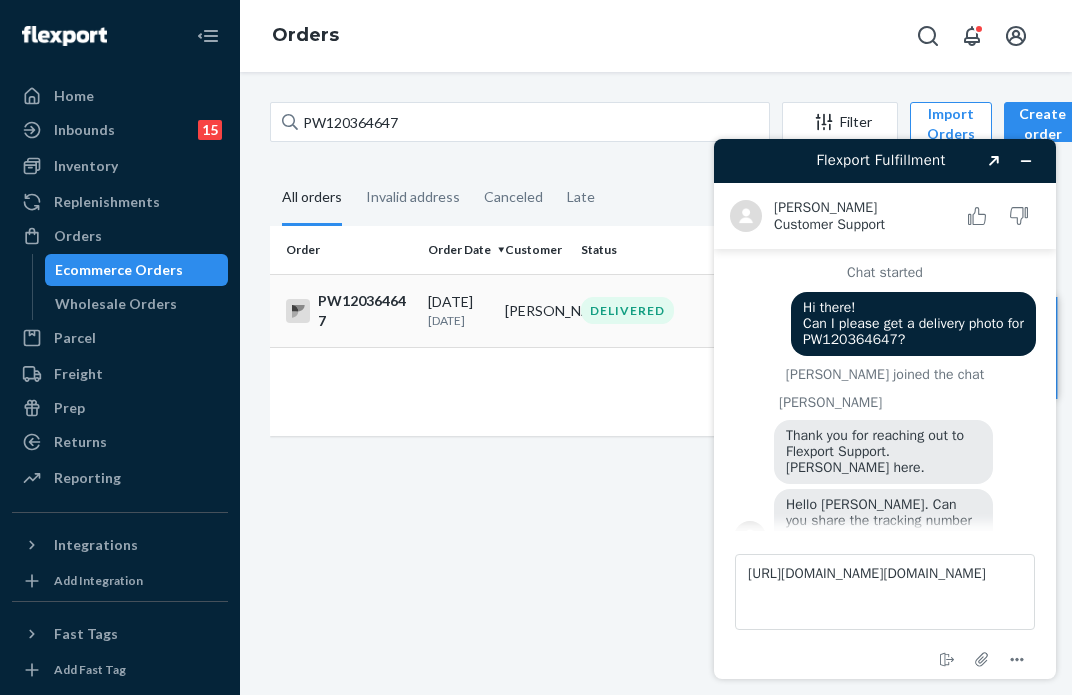 click on "[PERSON_NAME]" at bounding box center (535, 310) 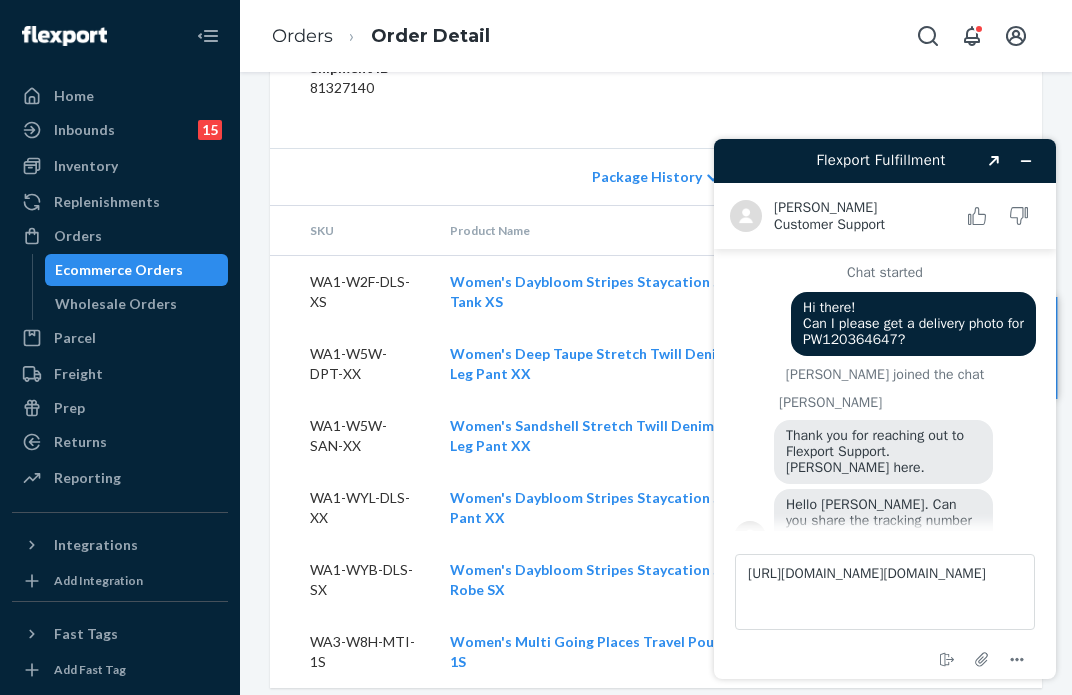 scroll, scrollTop: 1243, scrollLeft: 0, axis: vertical 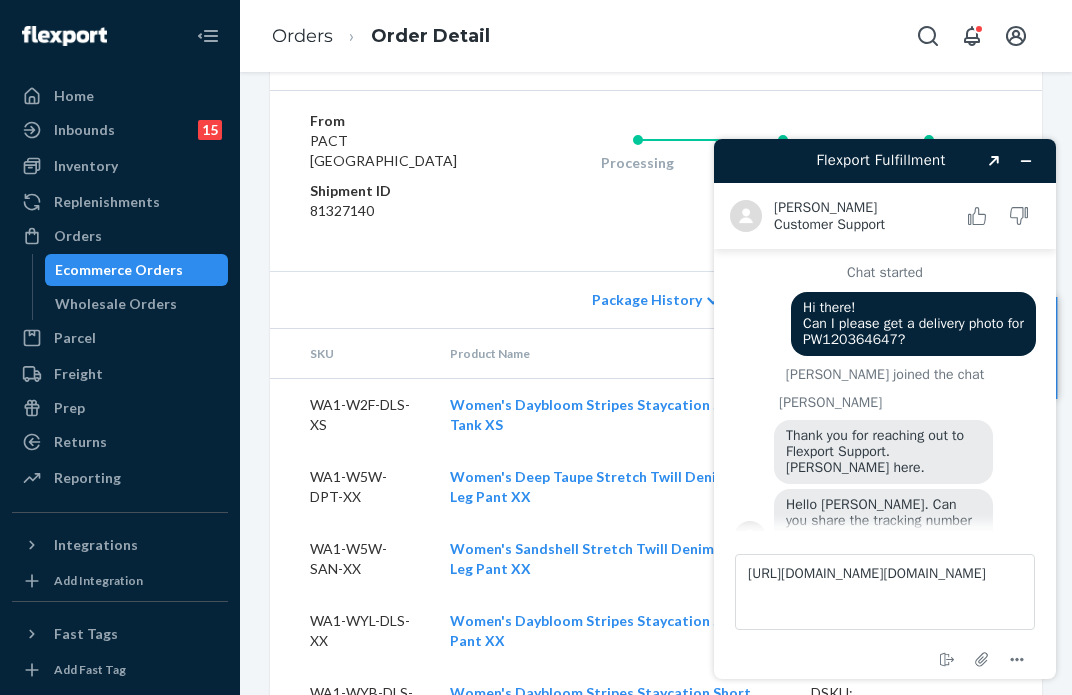 click on "harlvk8erhhb" at bounding box center [805, 57] 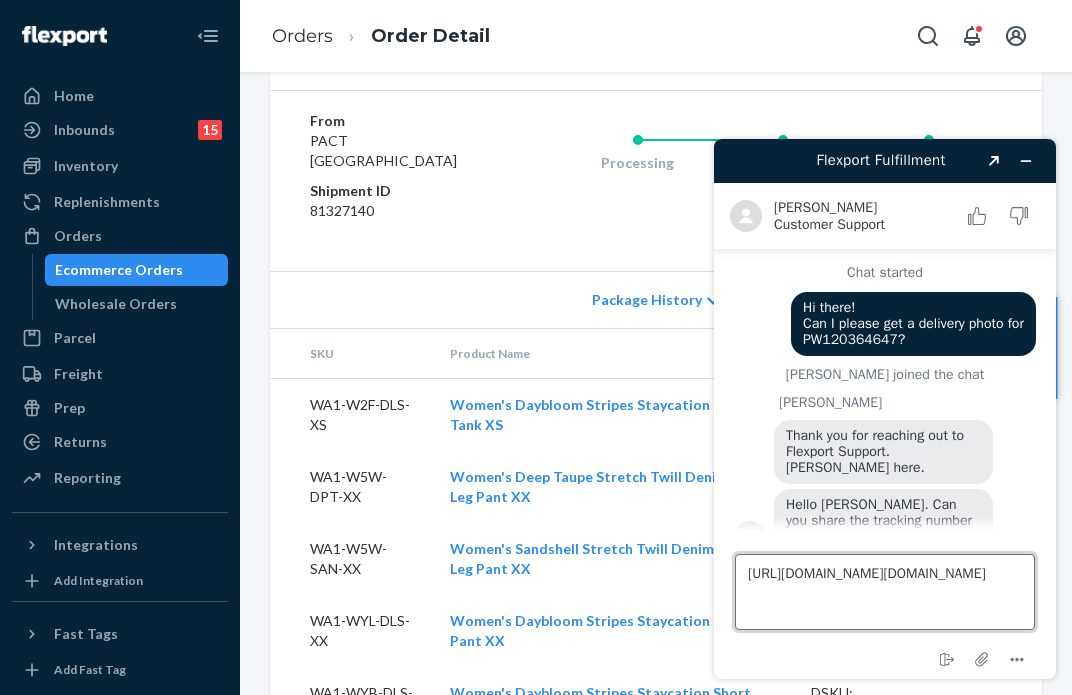 type on "[URL][DOMAIN_NAME]" 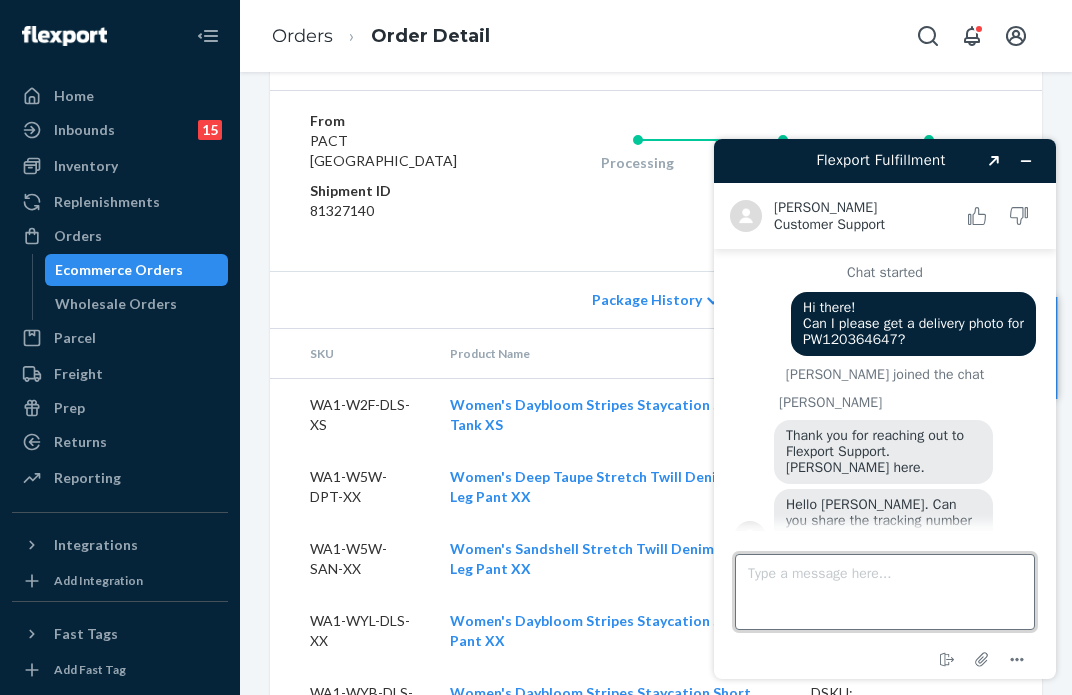scroll, scrollTop: 64, scrollLeft: 0, axis: vertical 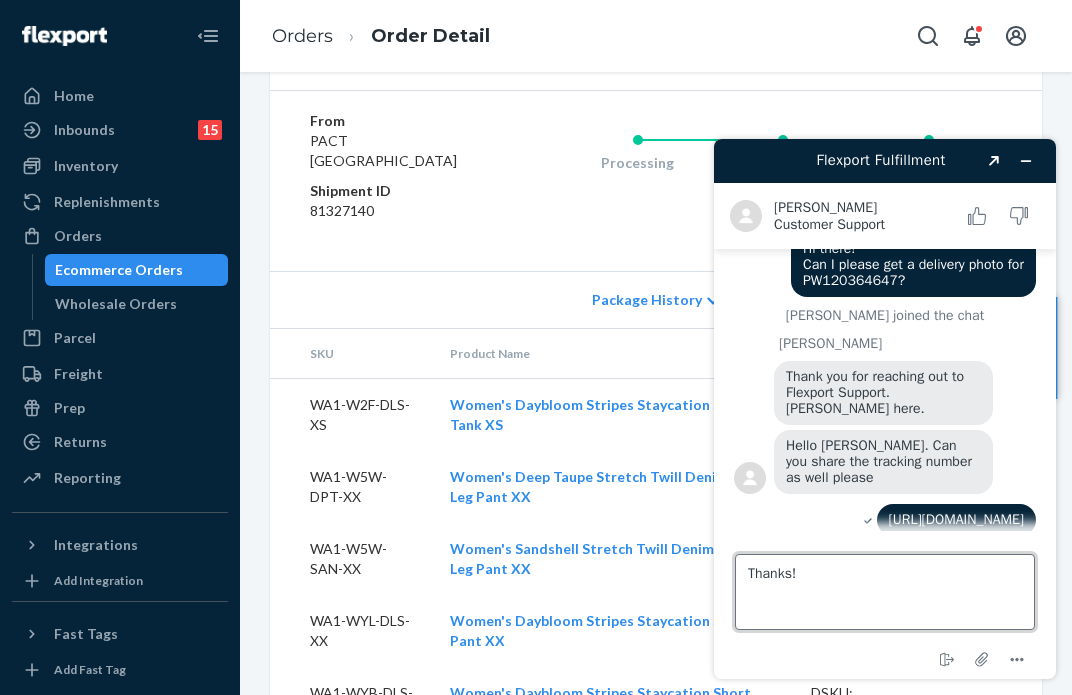 type on "Thanks!" 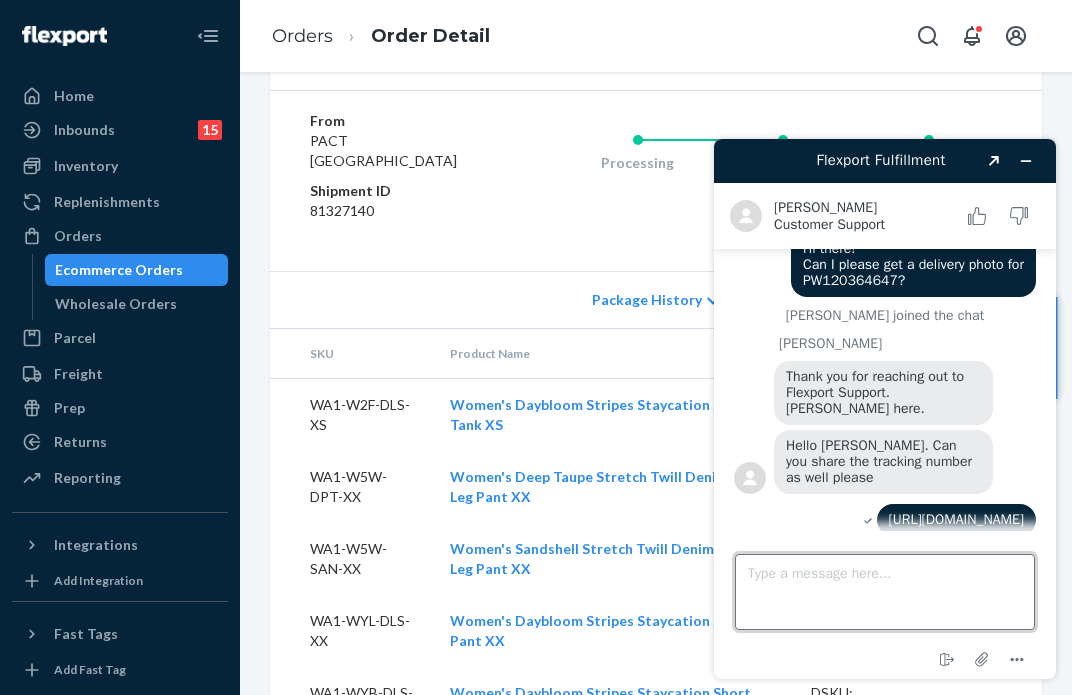 scroll, scrollTop: 100, scrollLeft: 0, axis: vertical 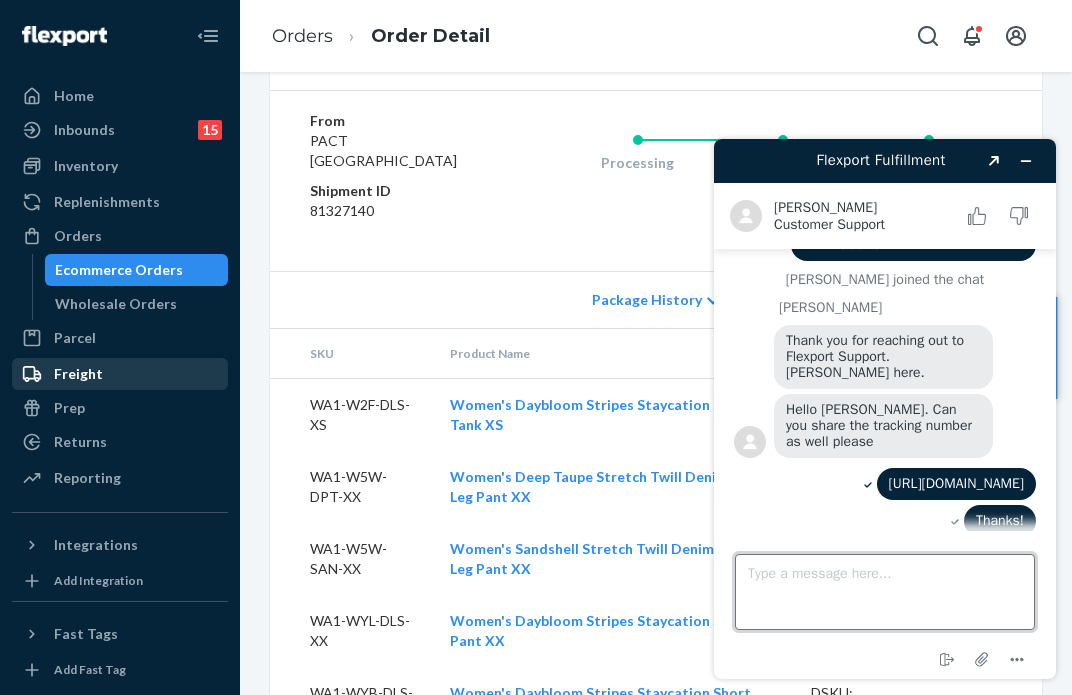 type 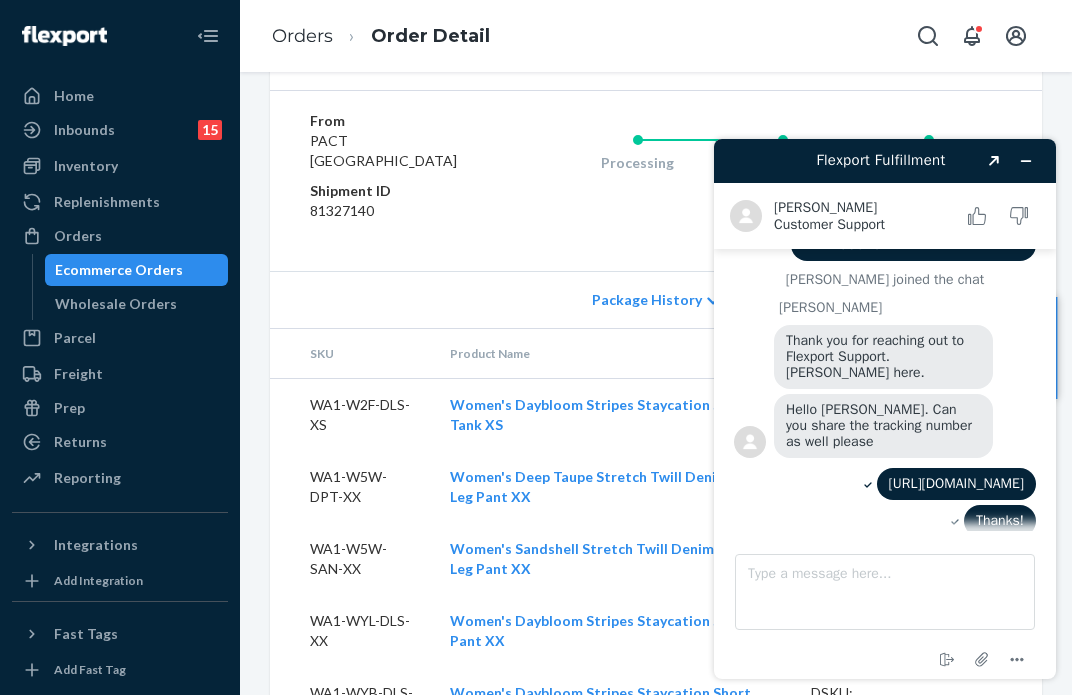 scroll, scrollTop: 105, scrollLeft: 0, axis: vertical 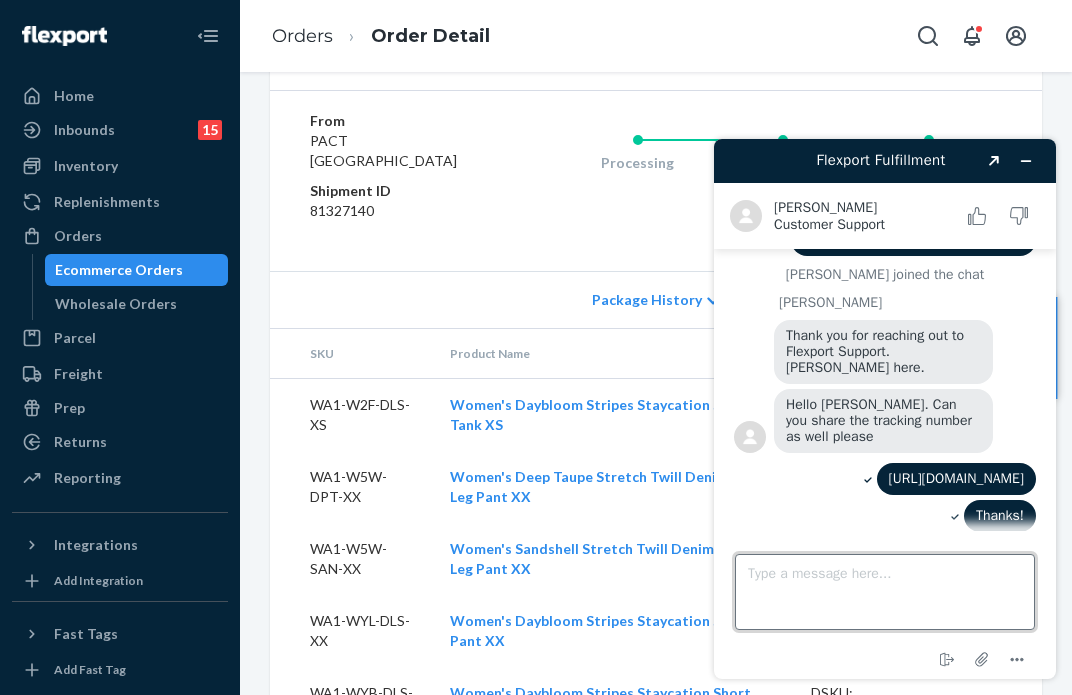 click on "Type a message here..." at bounding box center (885, 592) 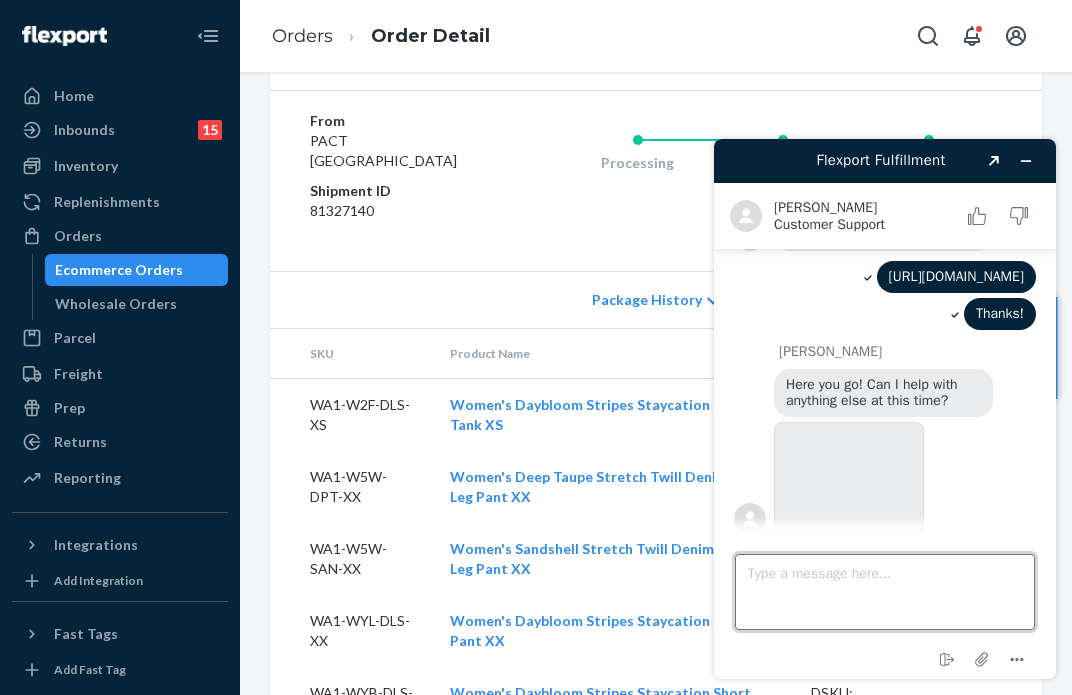 scroll, scrollTop: 306, scrollLeft: 0, axis: vertical 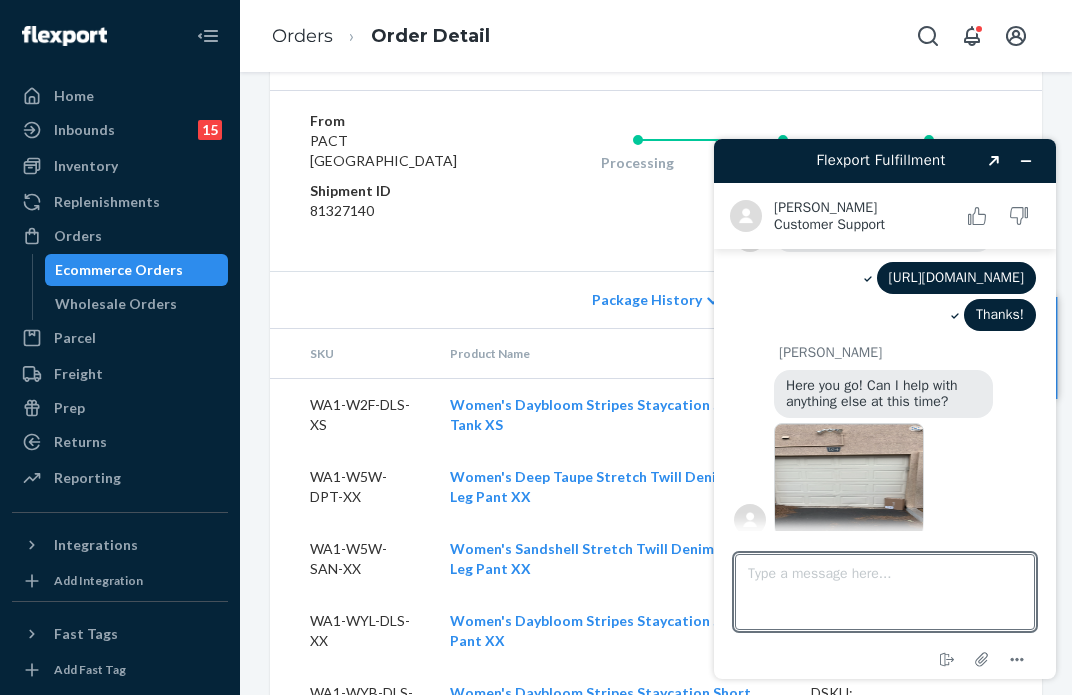 click at bounding box center (849, 479) 